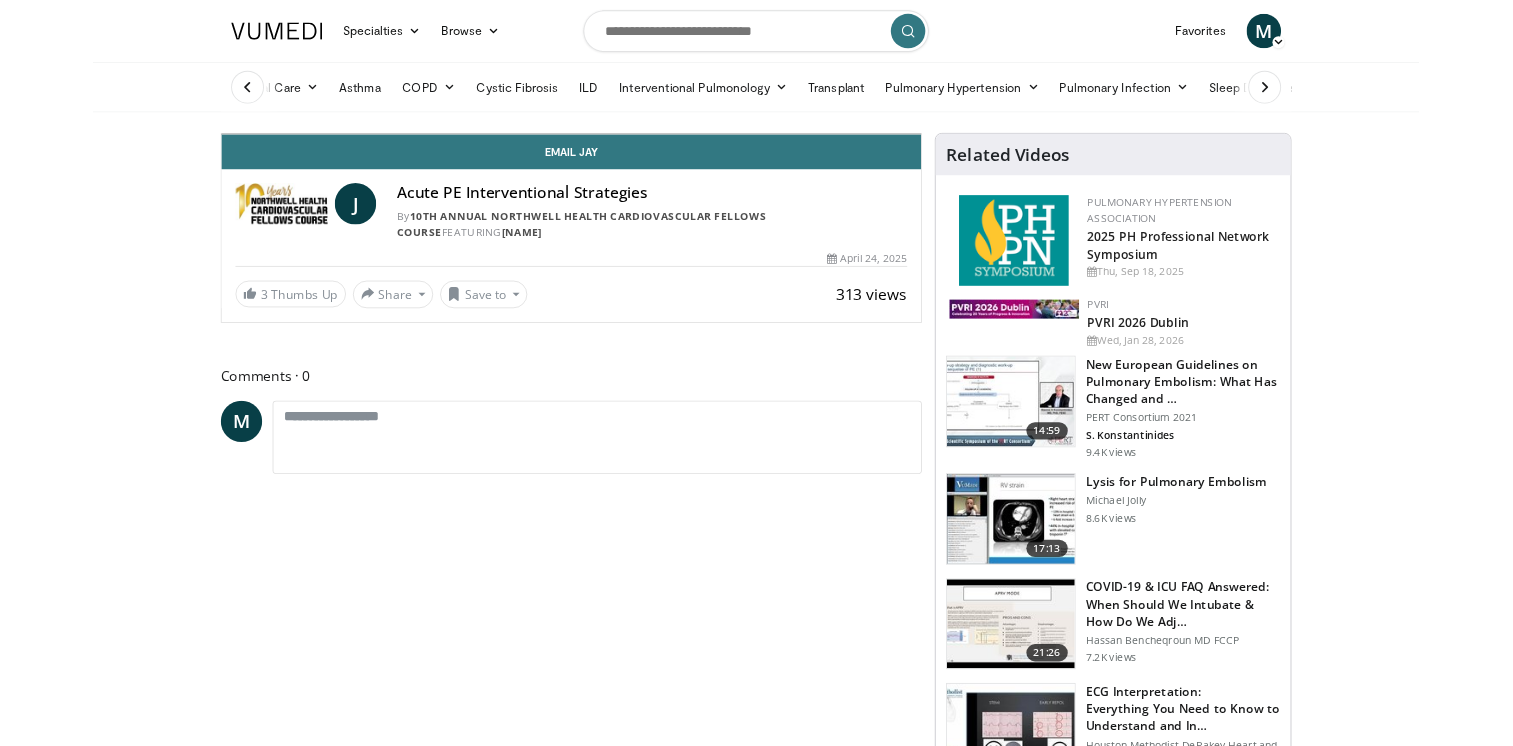 scroll, scrollTop: 0, scrollLeft: 0, axis: both 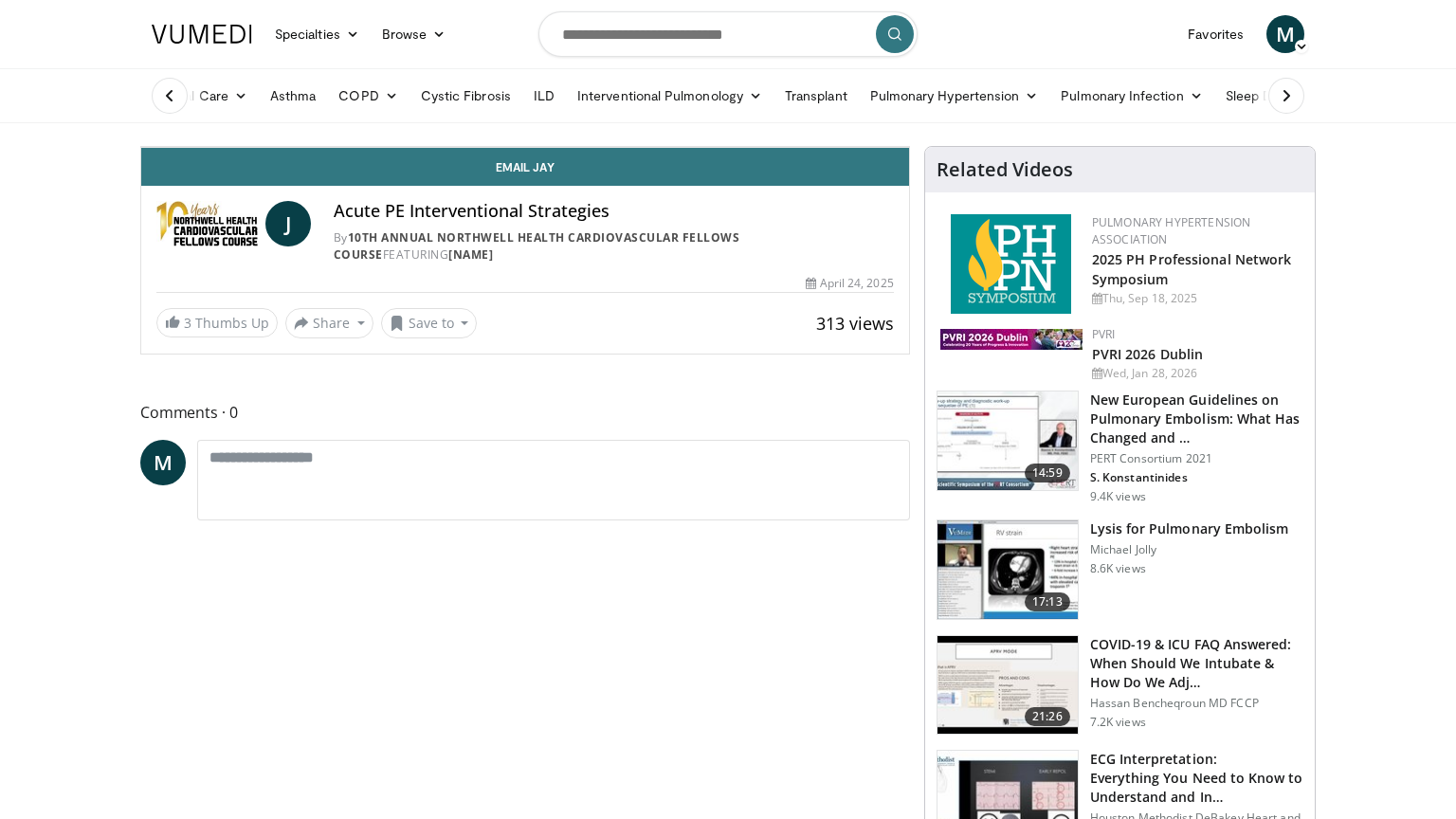 click on "06:39" at bounding box center [300, 105] 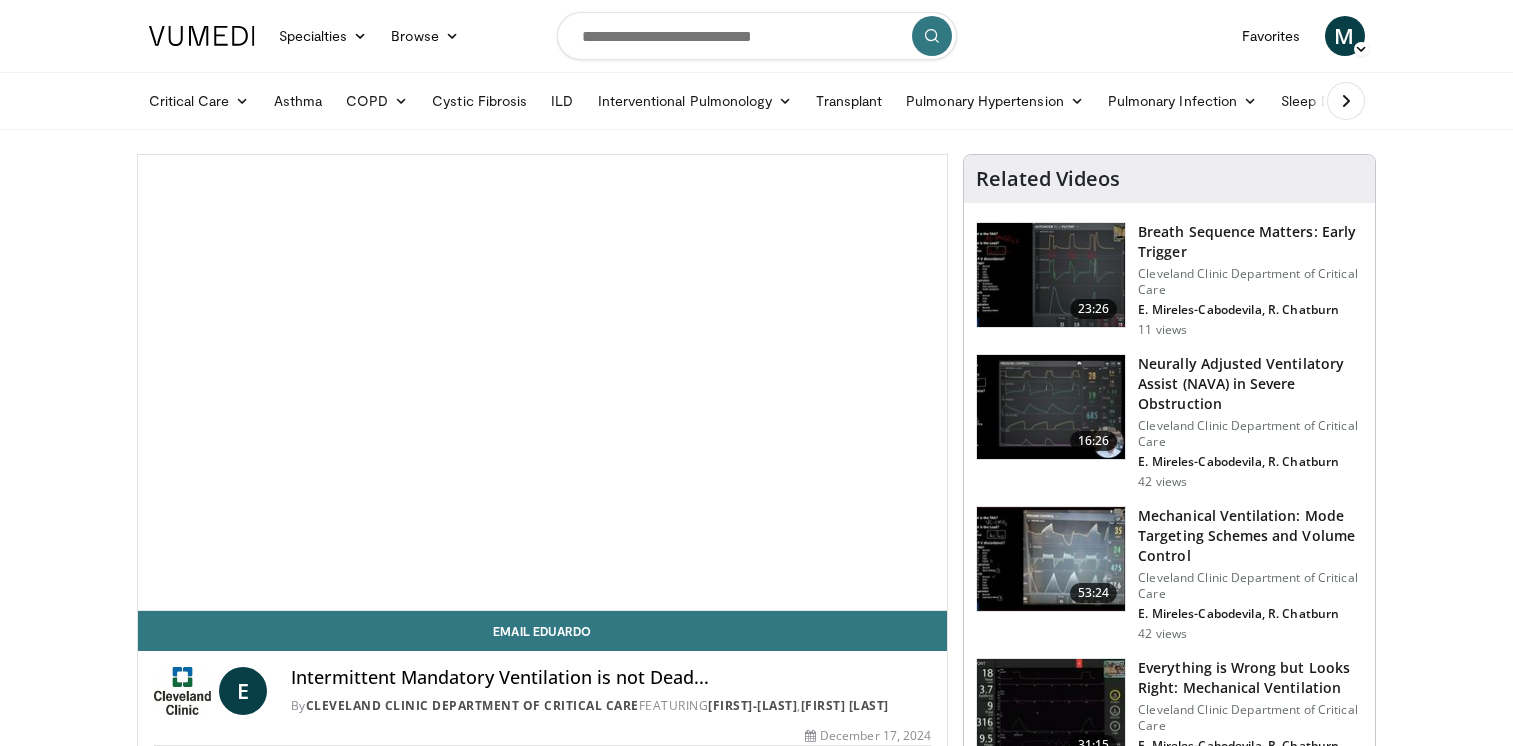 scroll, scrollTop: 0, scrollLeft: 0, axis: both 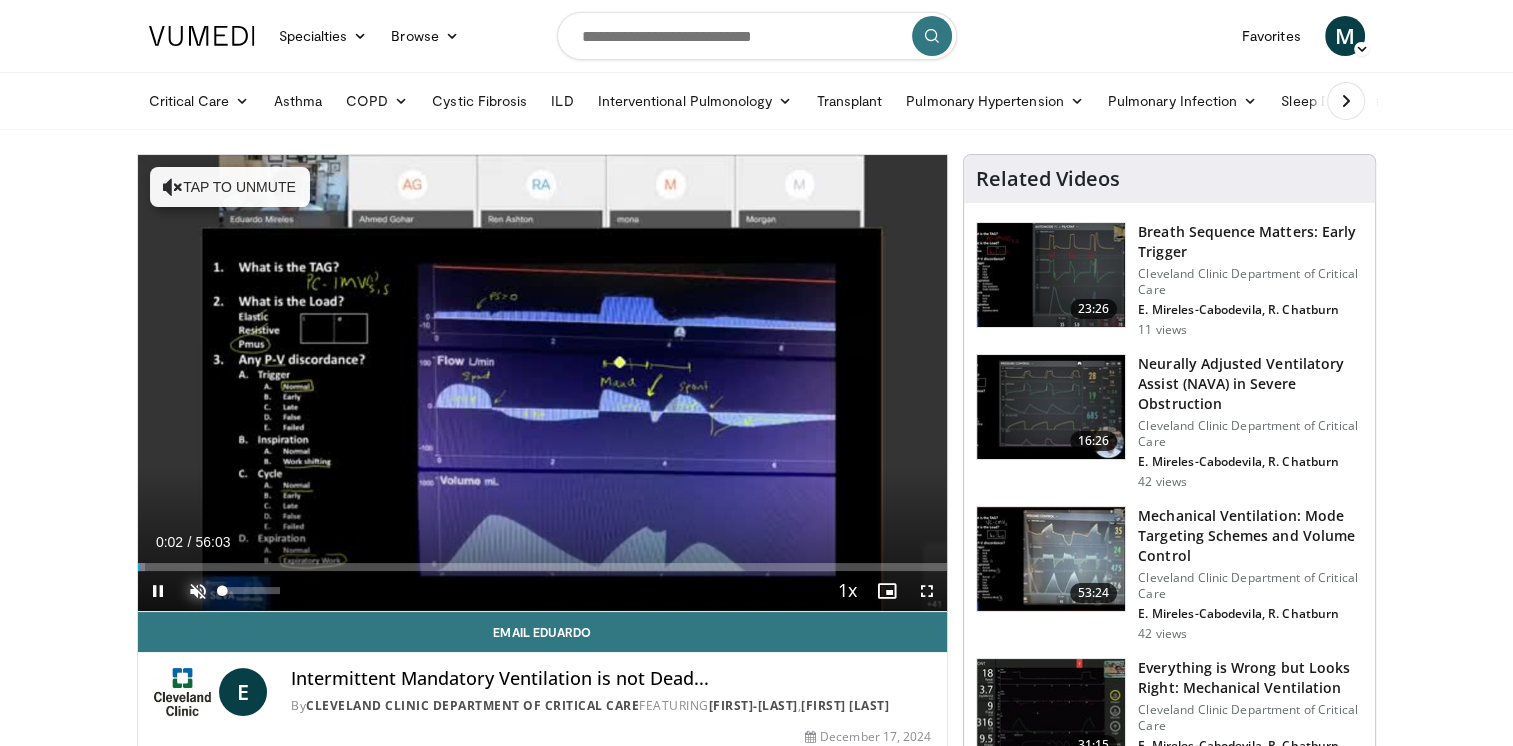 click at bounding box center (198, 591) 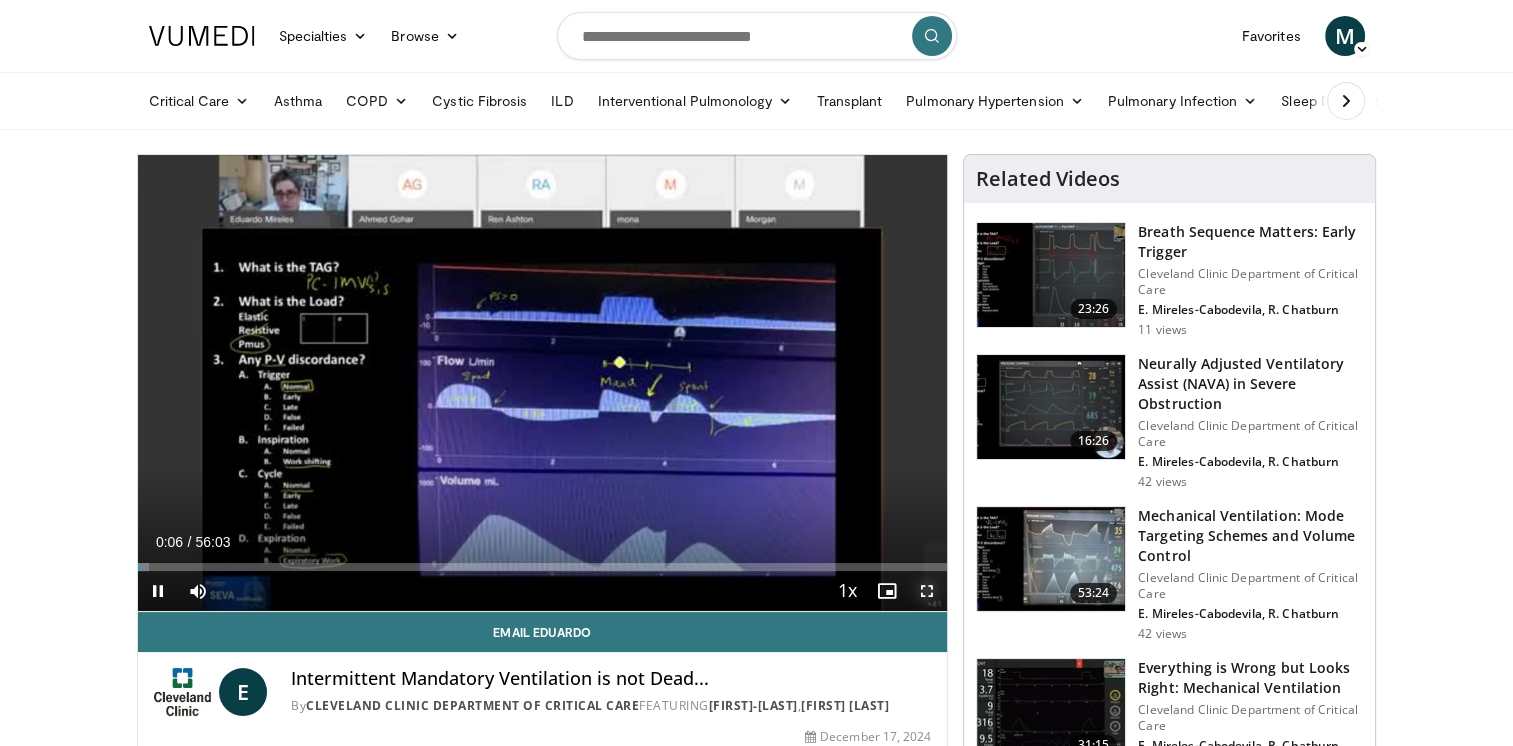 click at bounding box center (927, 591) 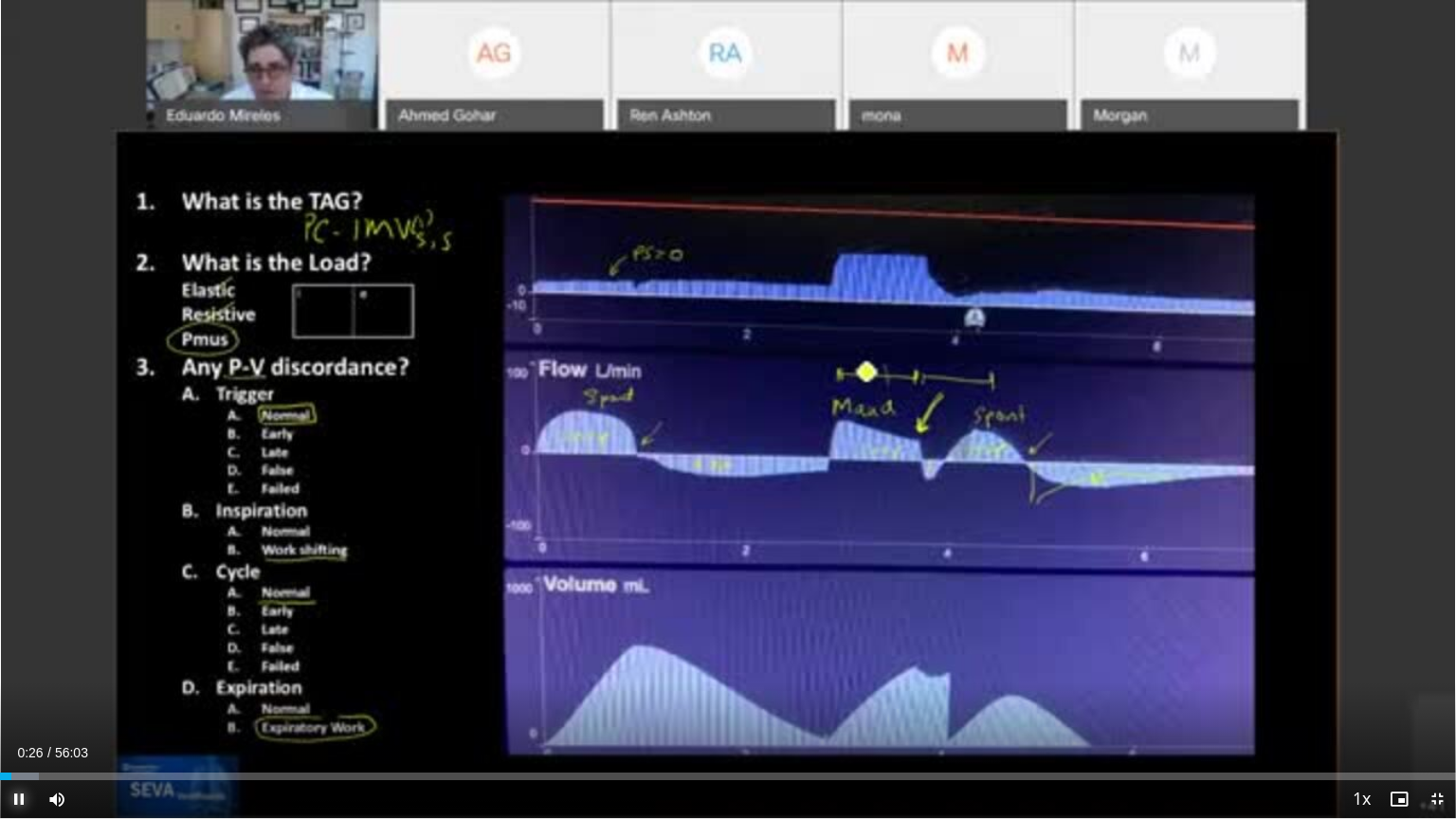 click at bounding box center (19, 799) 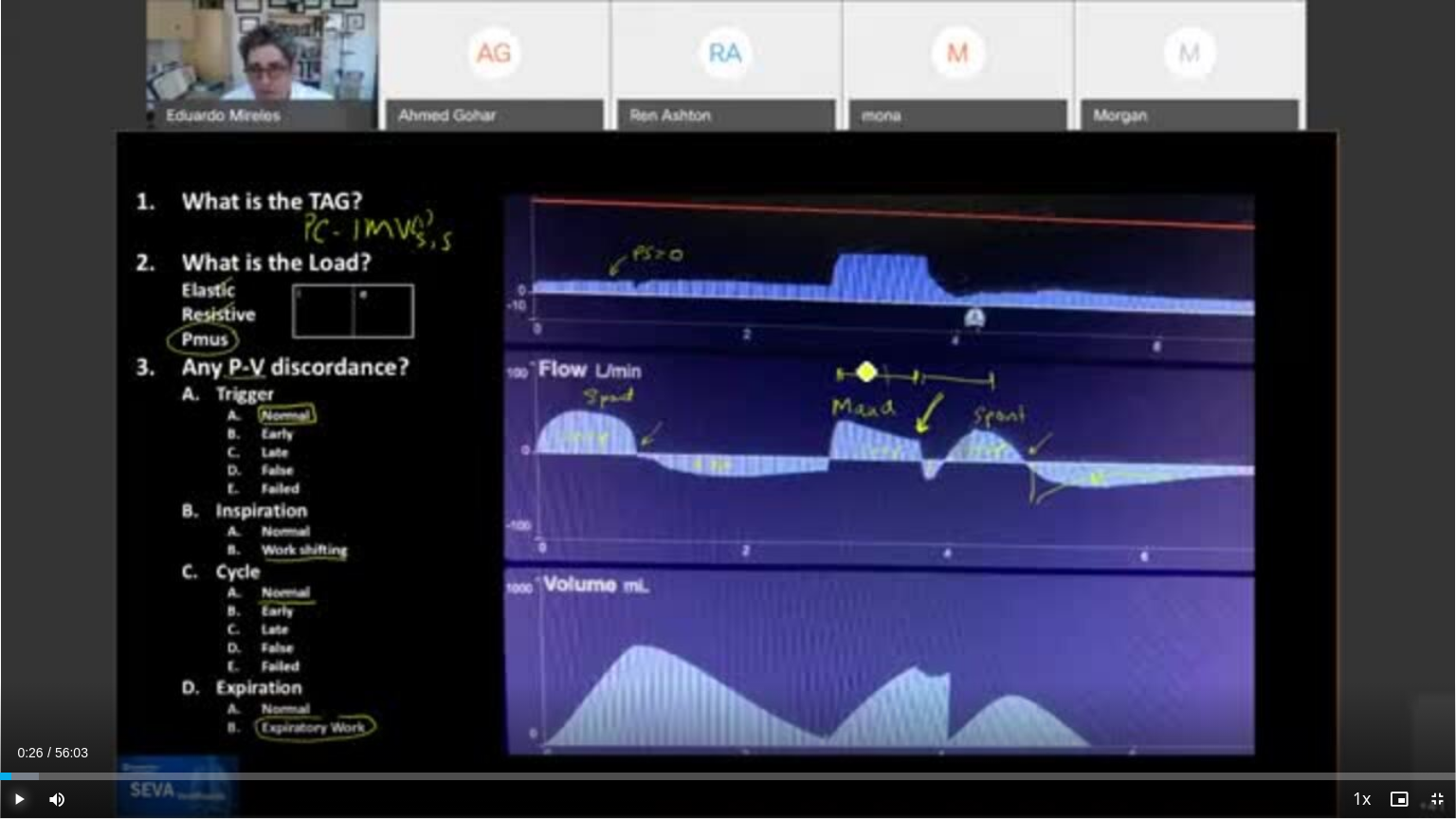 click at bounding box center [19, 799] 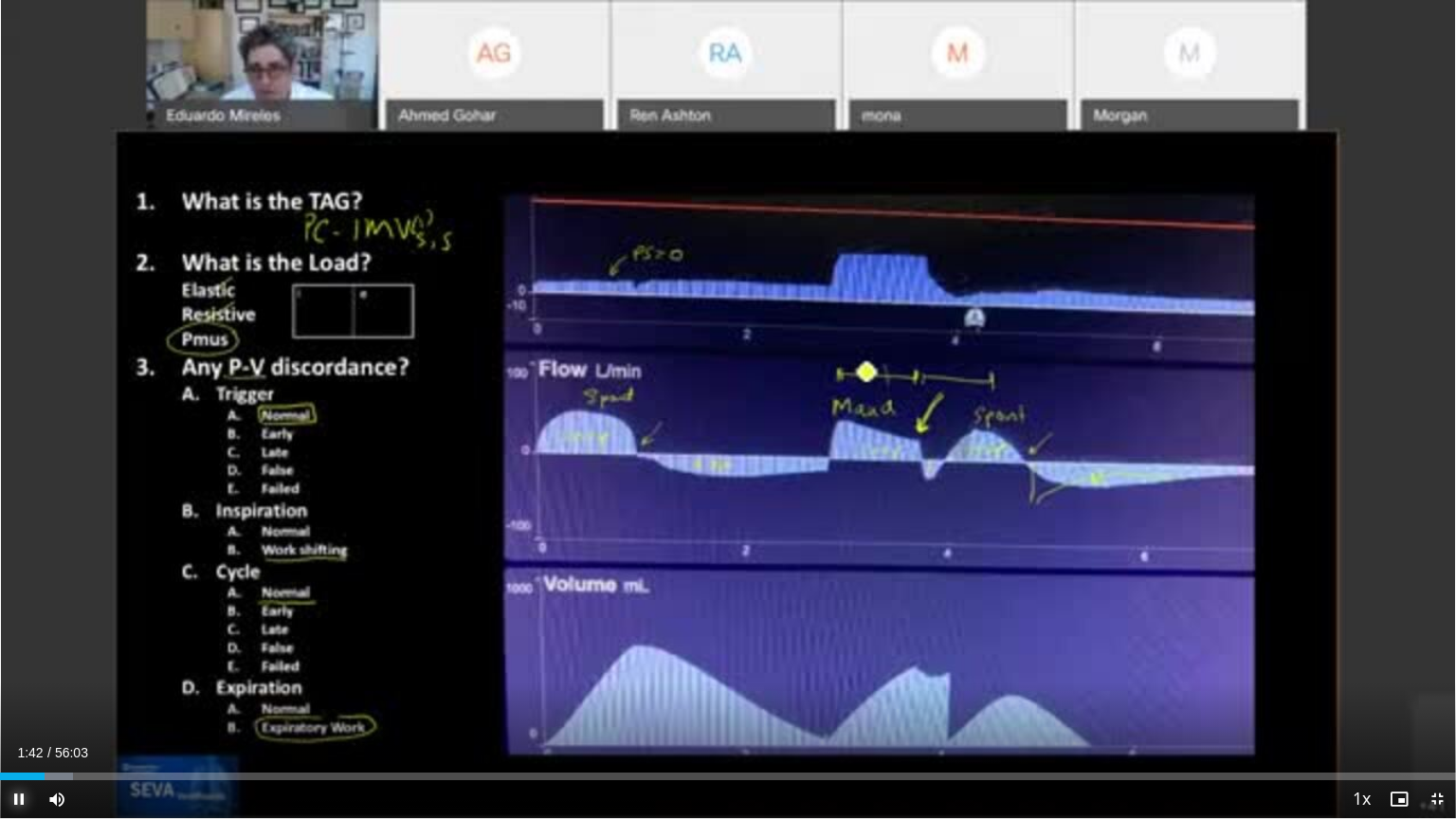 click at bounding box center (19, 799) 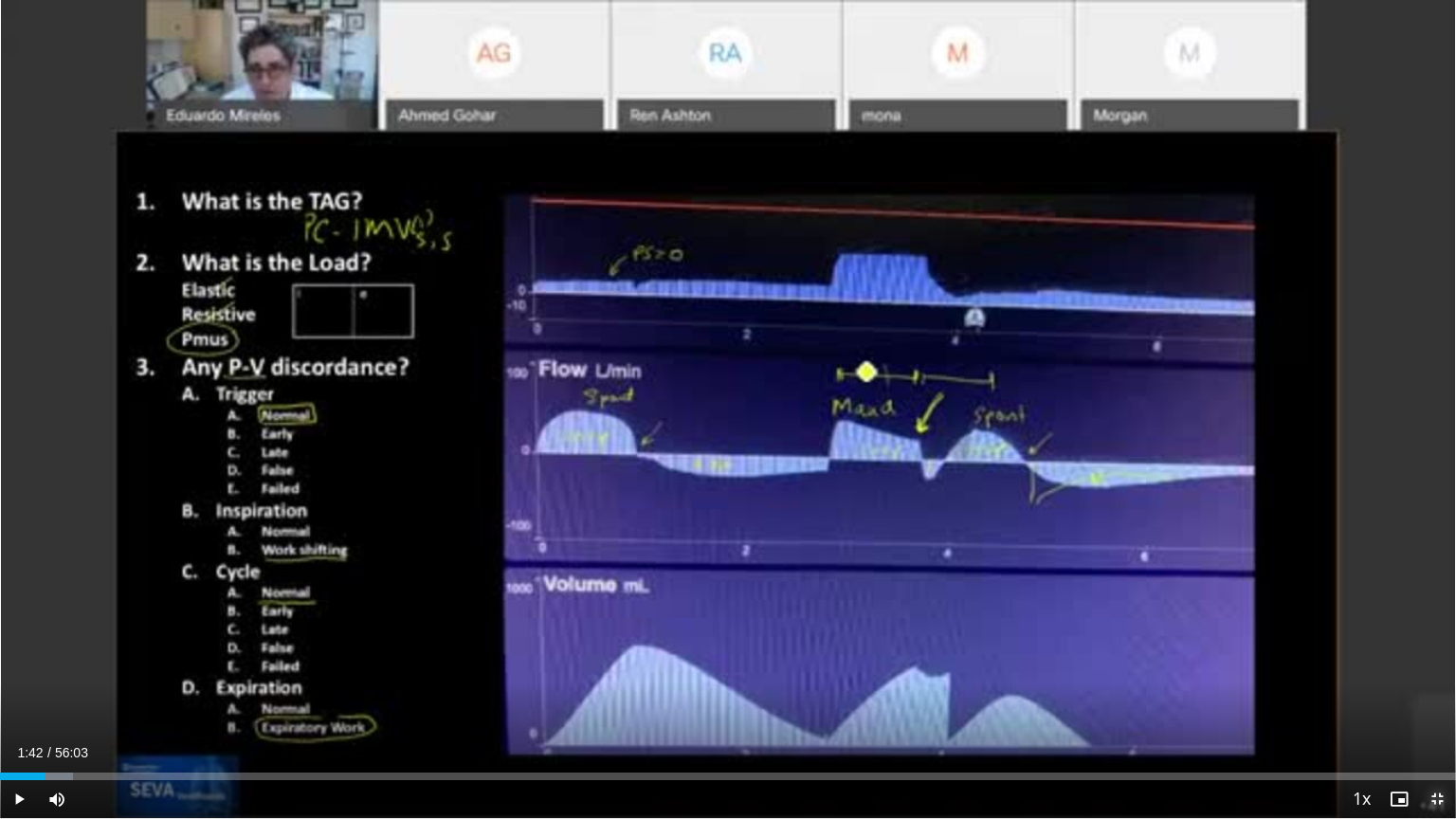click at bounding box center (1437, 799) 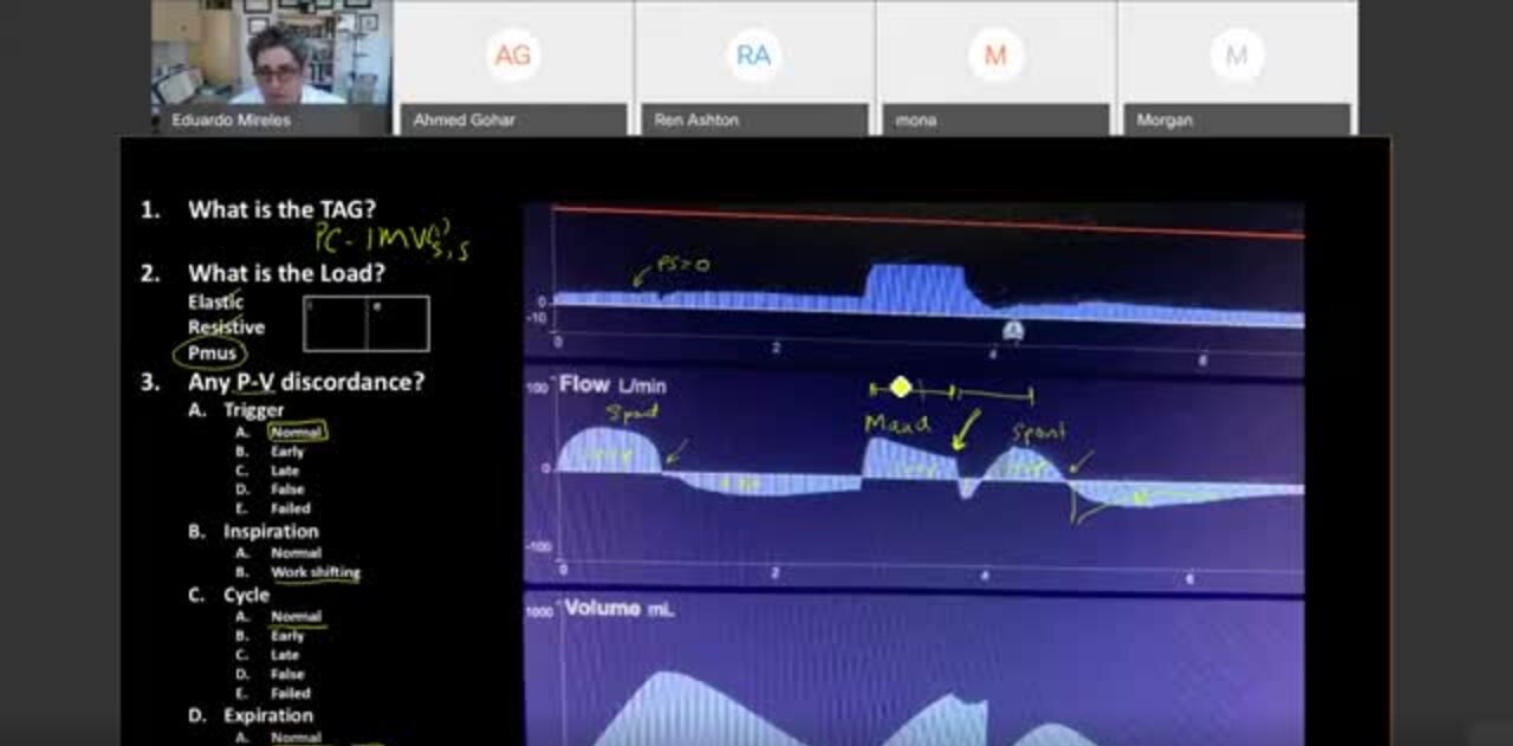 scroll, scrollTop: 152, scrollLeft: 0, axis: vertical 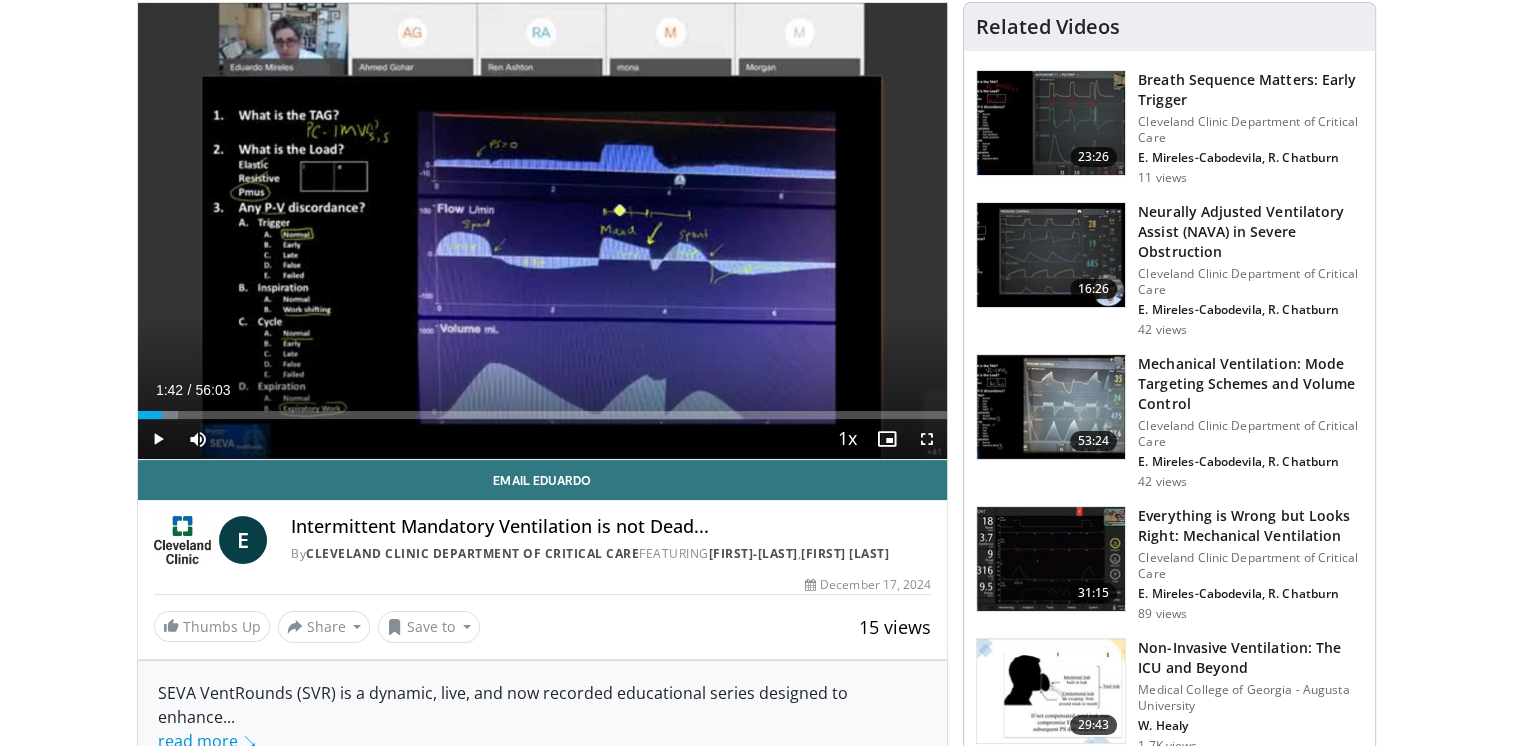 click at bounding box center [1051, 691] 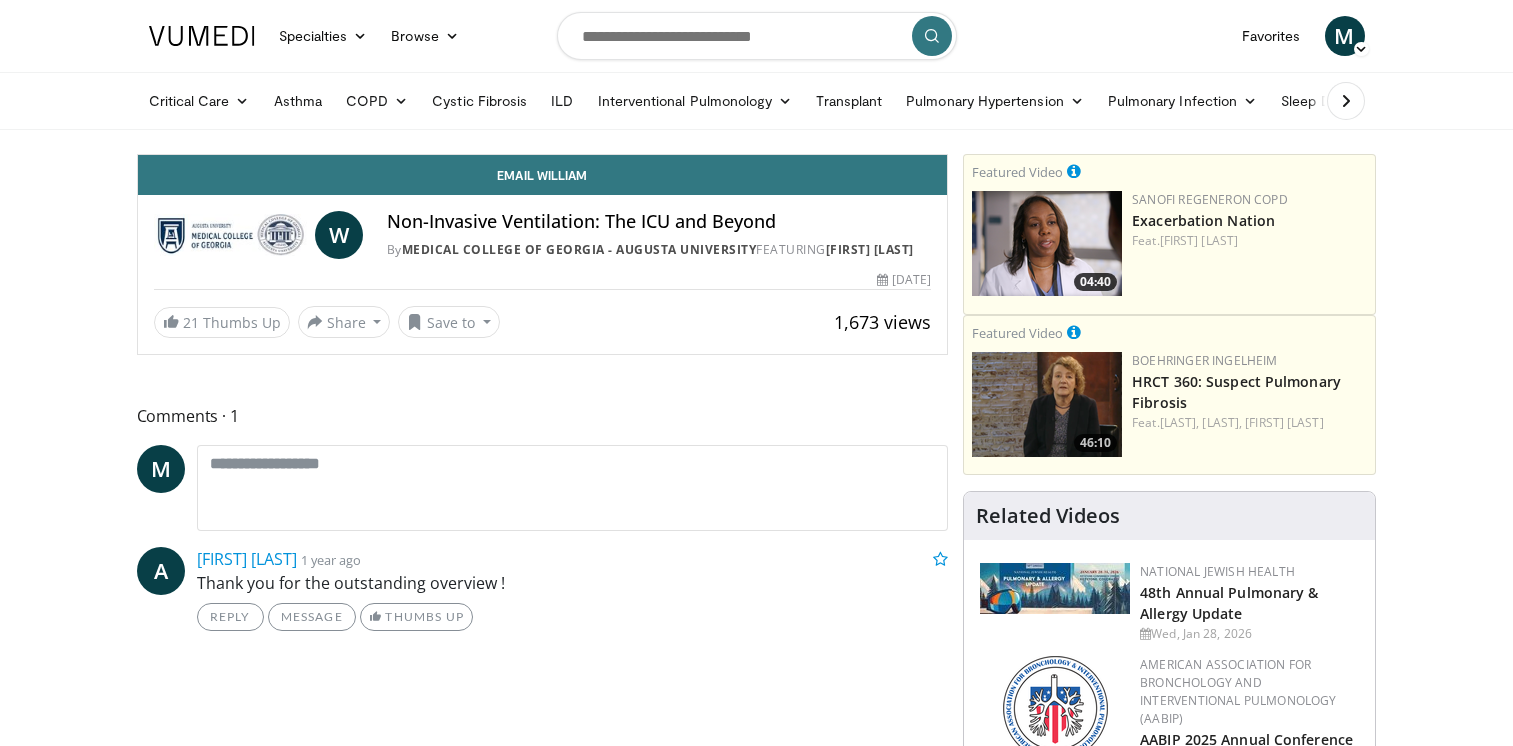 scroll, scrollTop: 0, scrollLeft: 0, axis: both 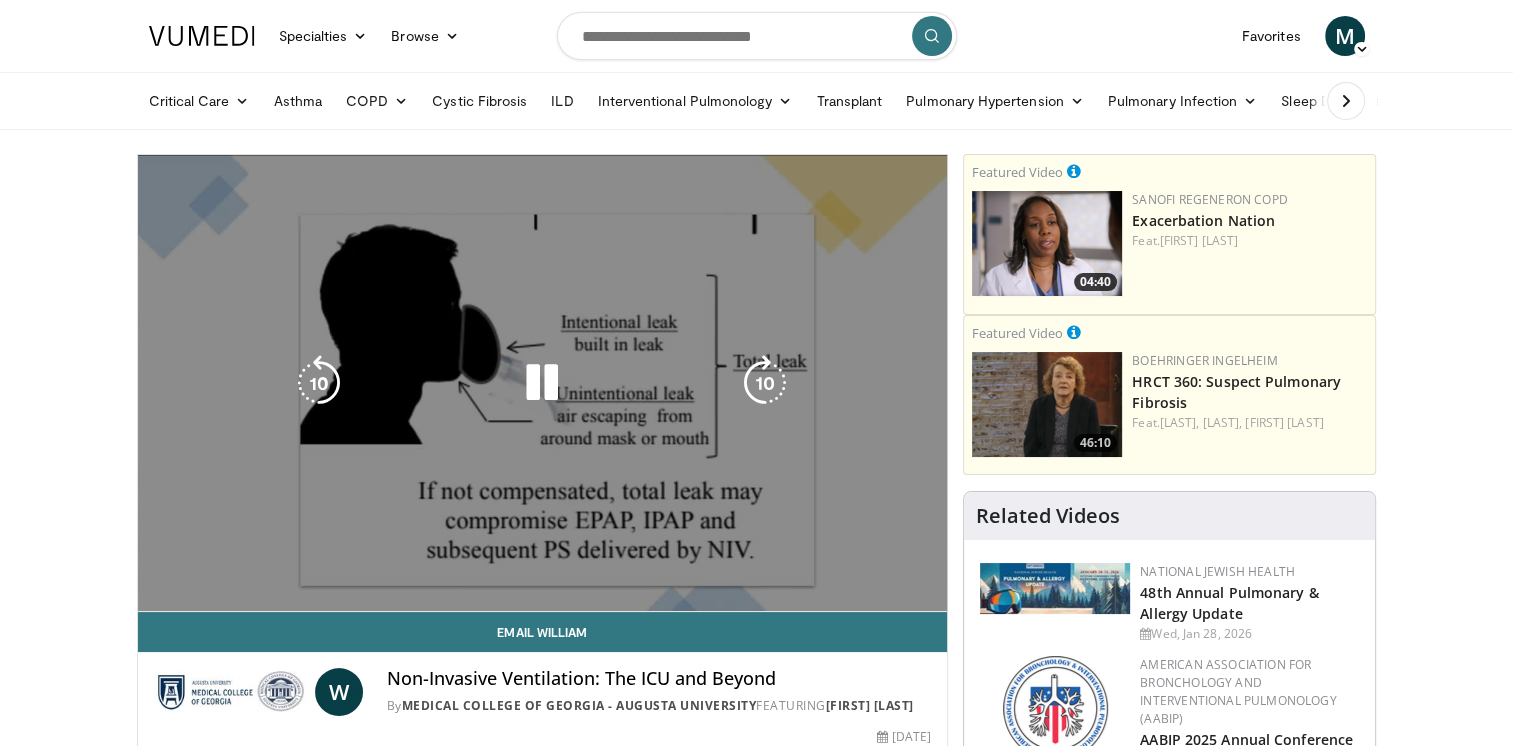 click on "10 seconds
Tap to unmute" at bounding box center (543, 383) 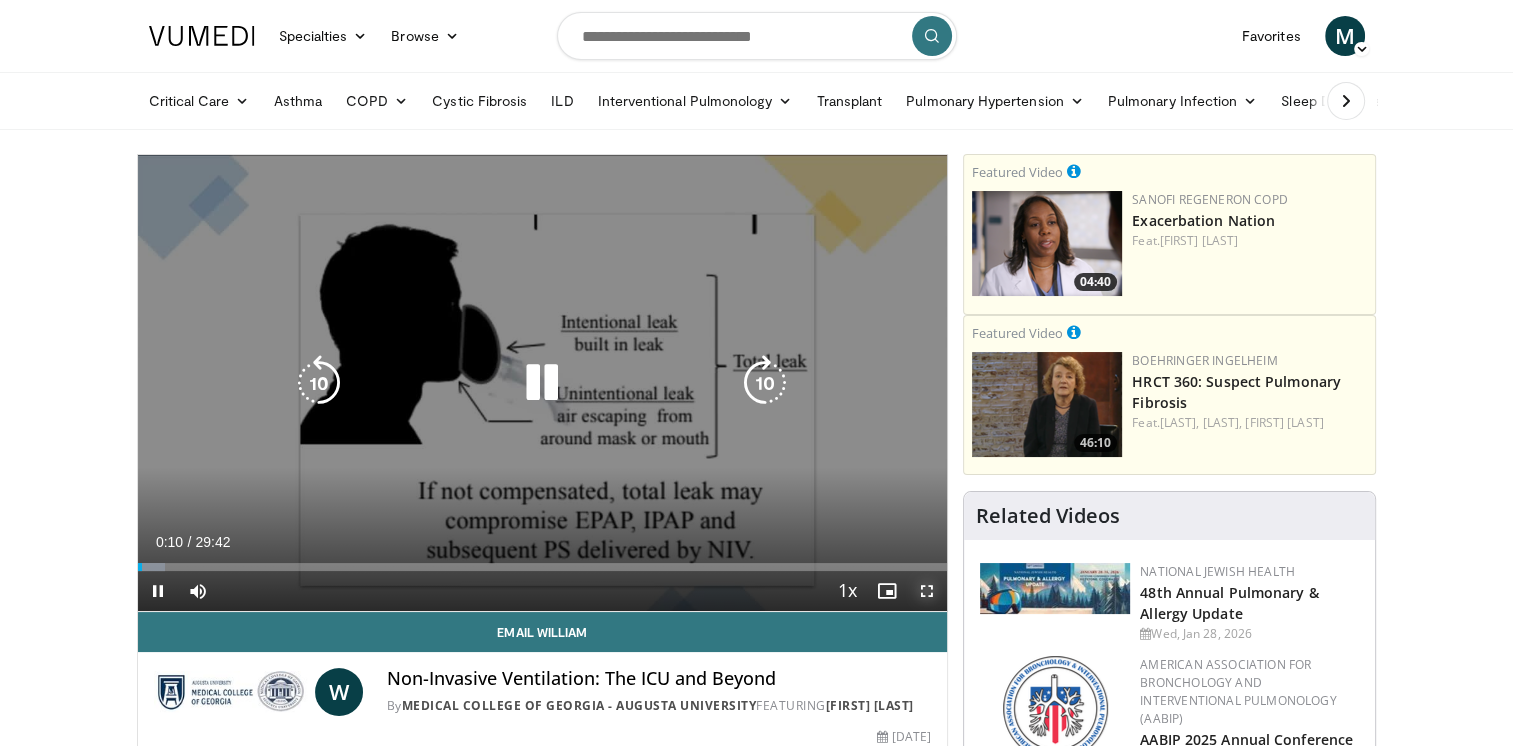 drag, startPoint x: 927, startPoint y: 588, endPoint x: 931, endPoint y: 662, distance: 74.10803 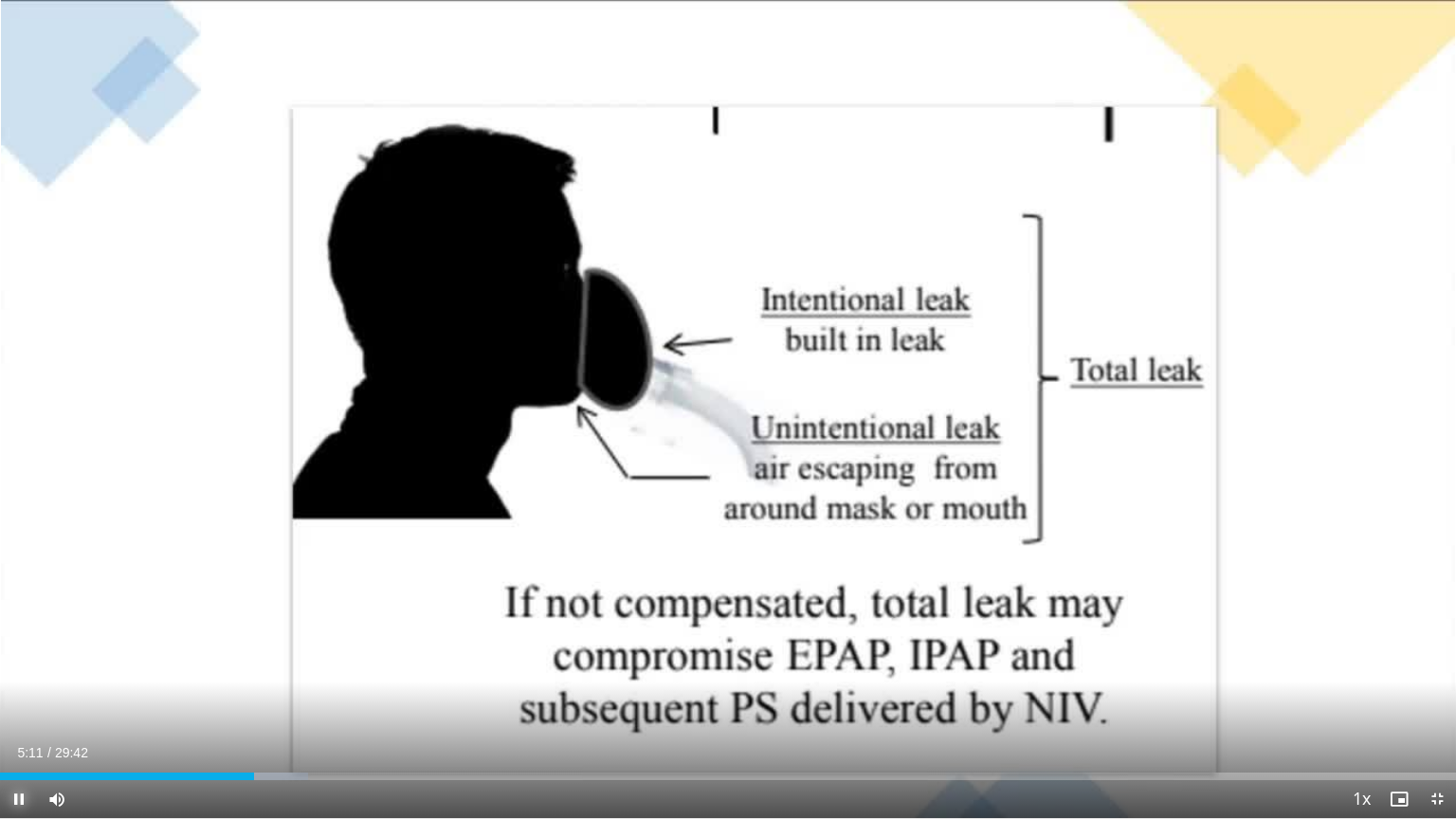 click at bounding box center [19, 799] 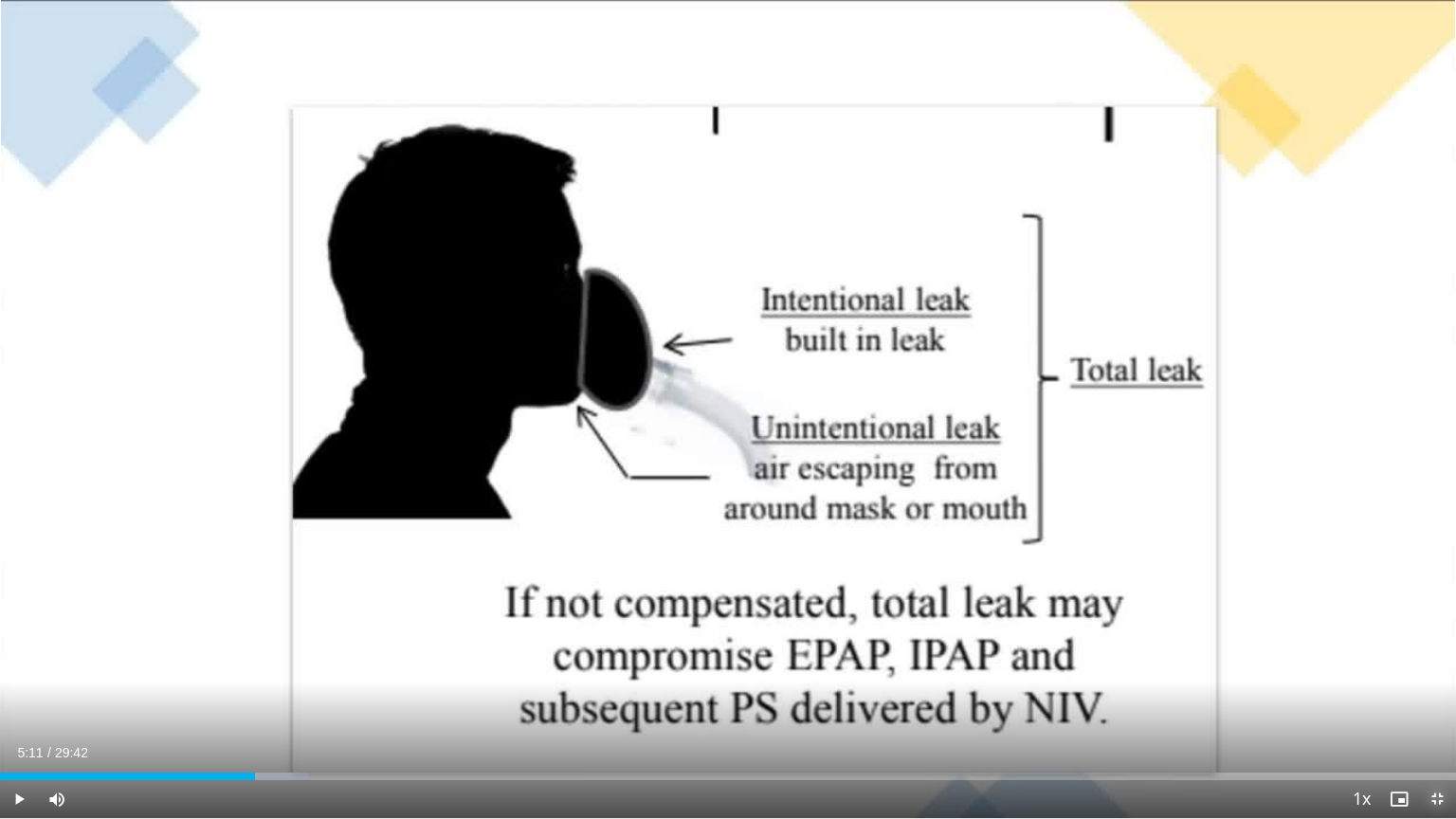 click at bounding box center (1437, 799) 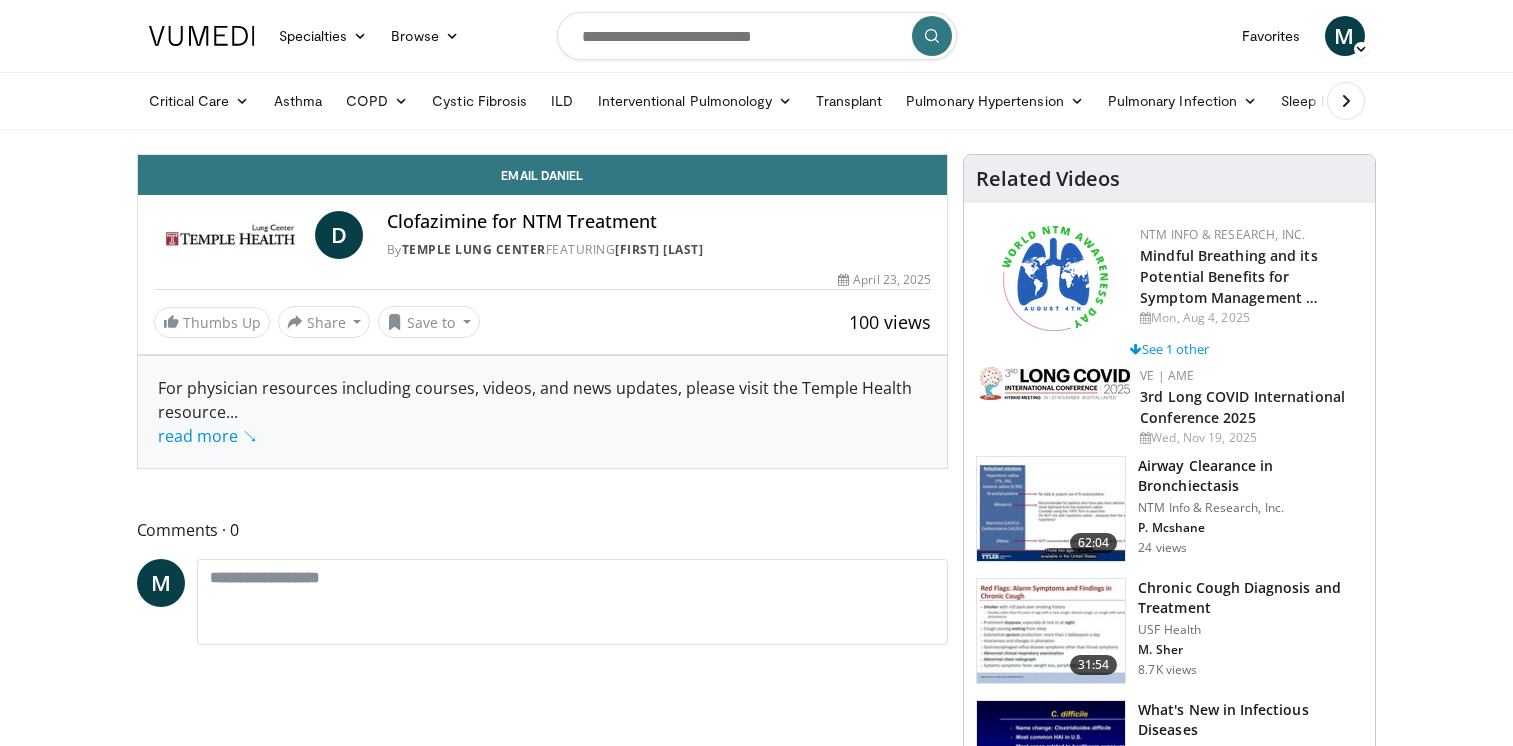 scroll, scrollTop: 0, scrollLeft: 0, axis: both 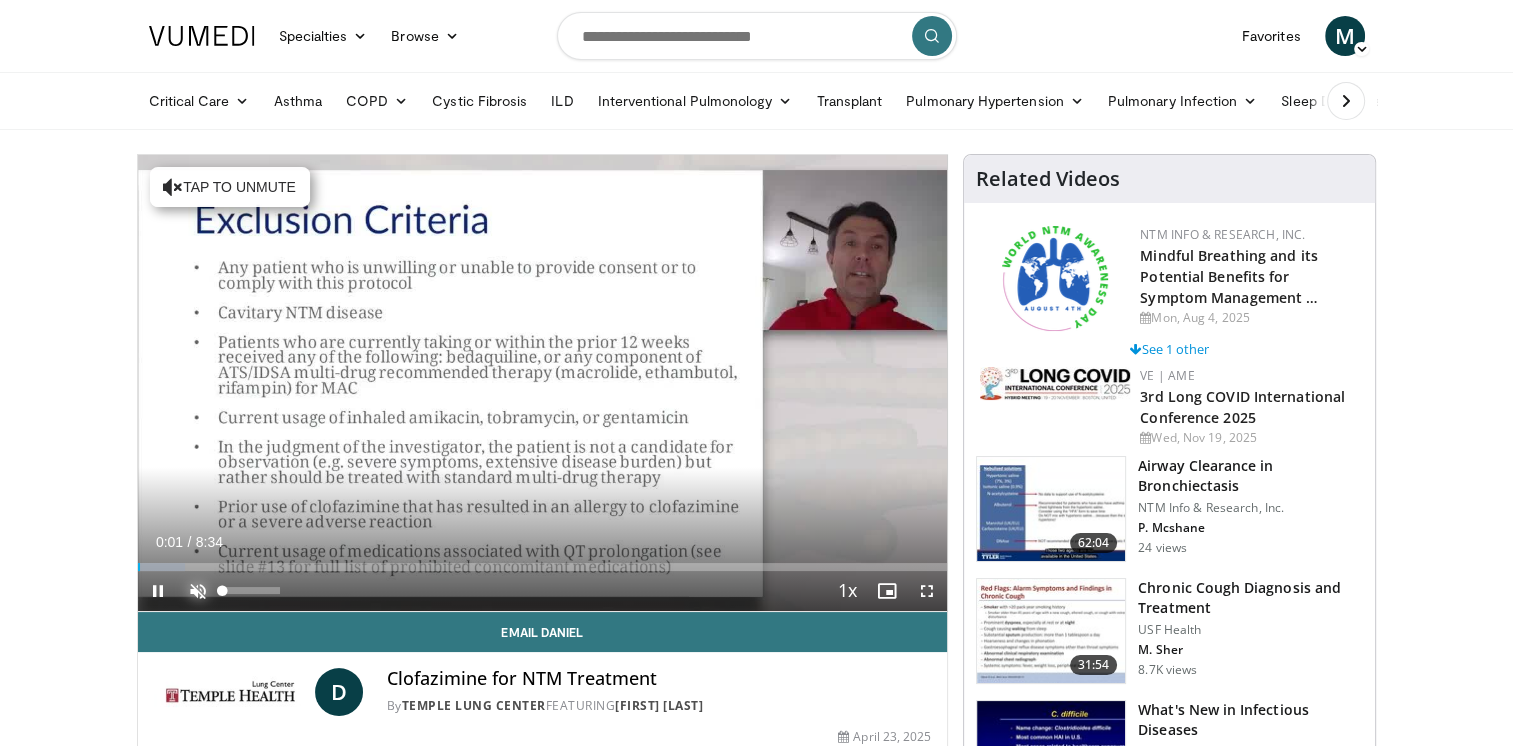 click at bounding box center [198, 591] 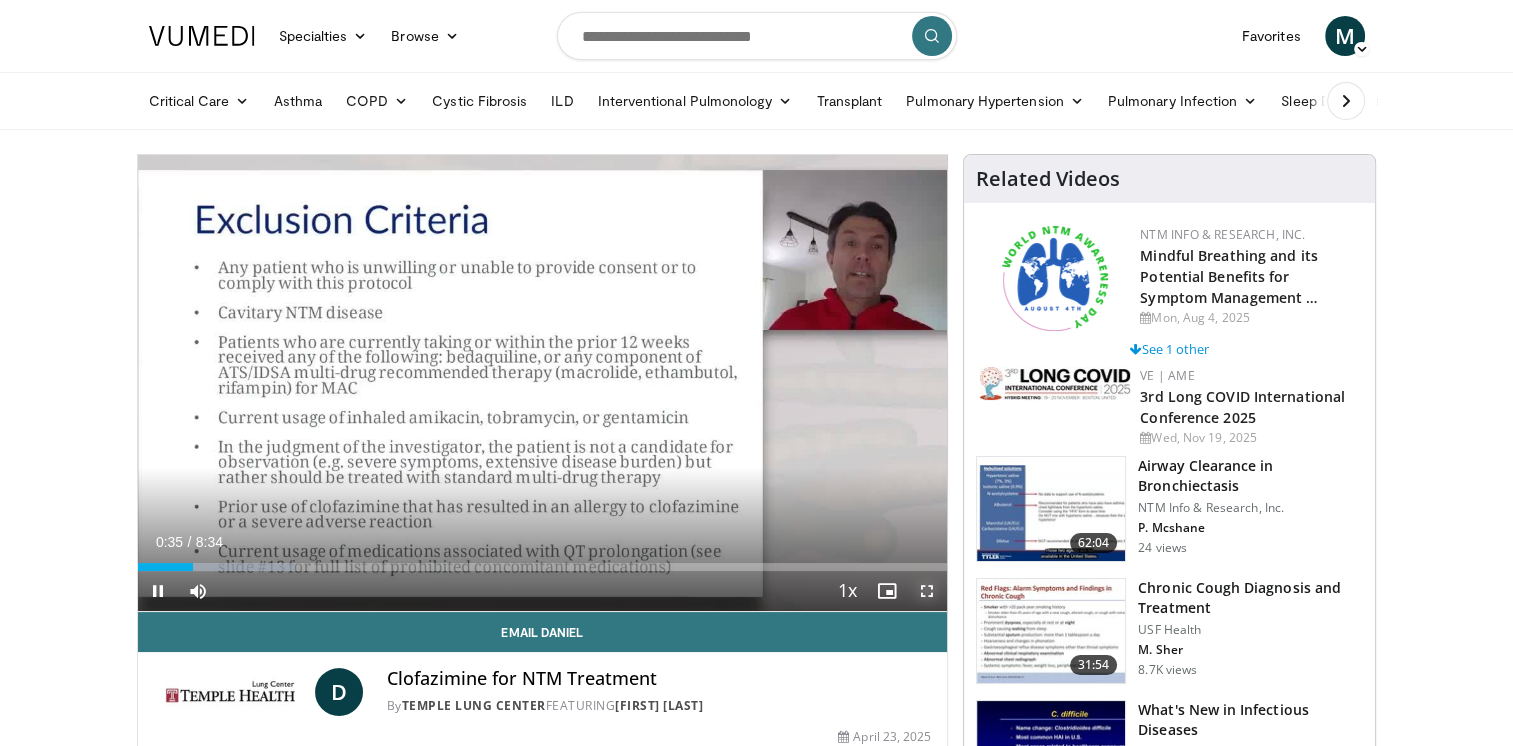 click at bounding box center [927, 591] 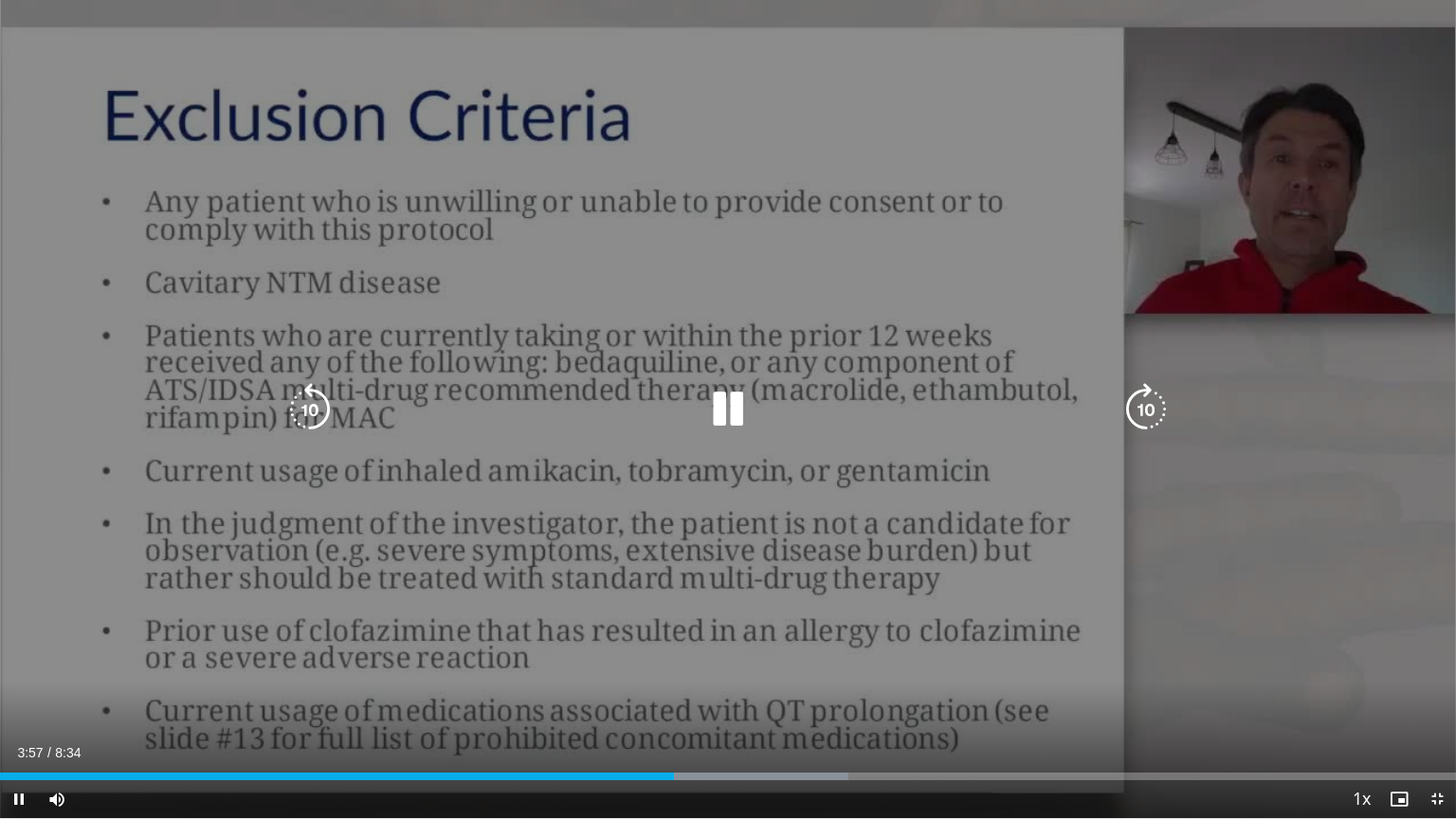 click at bounding box center [728, 410] 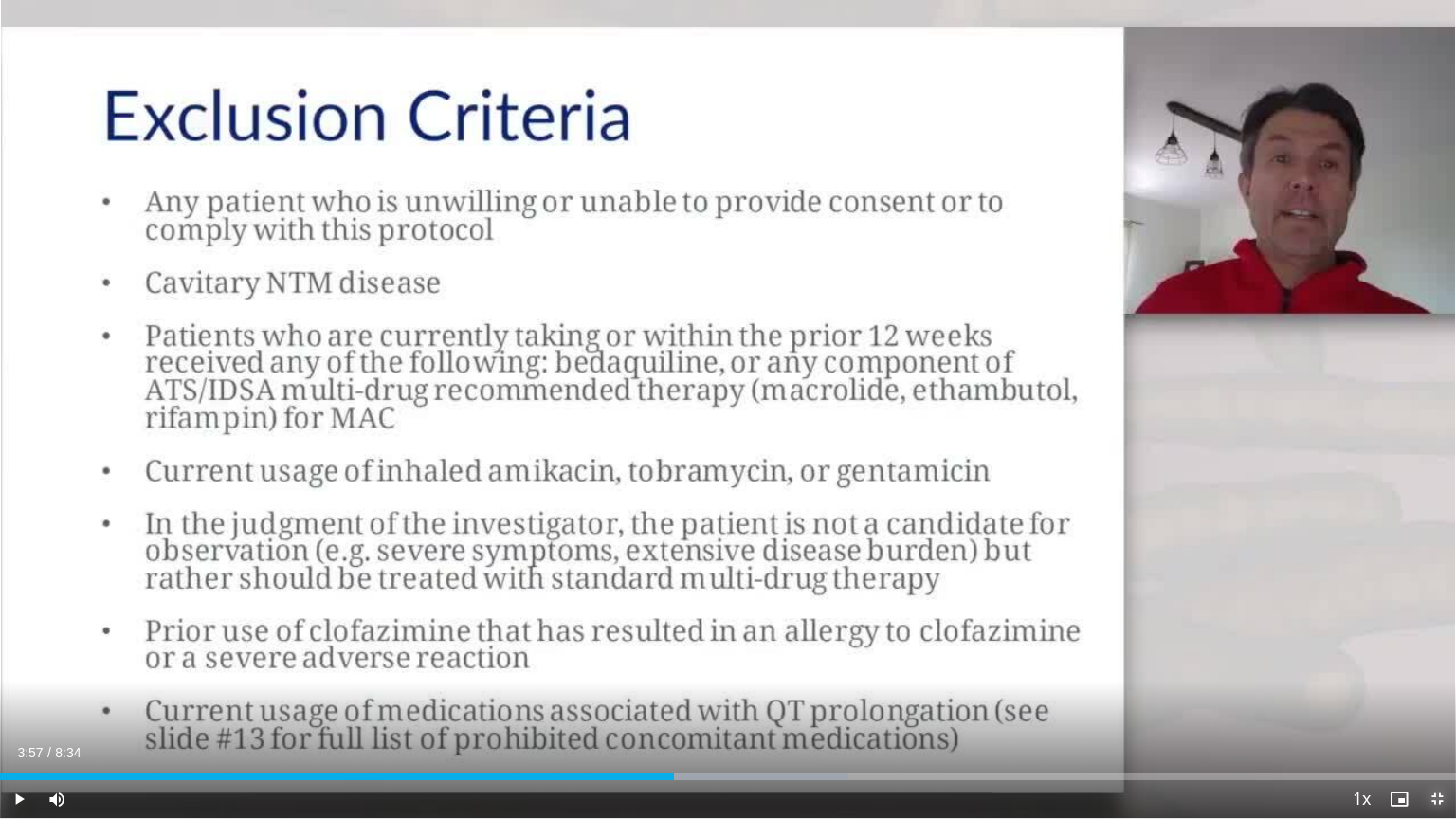 click at bounding box center [1437, 799] 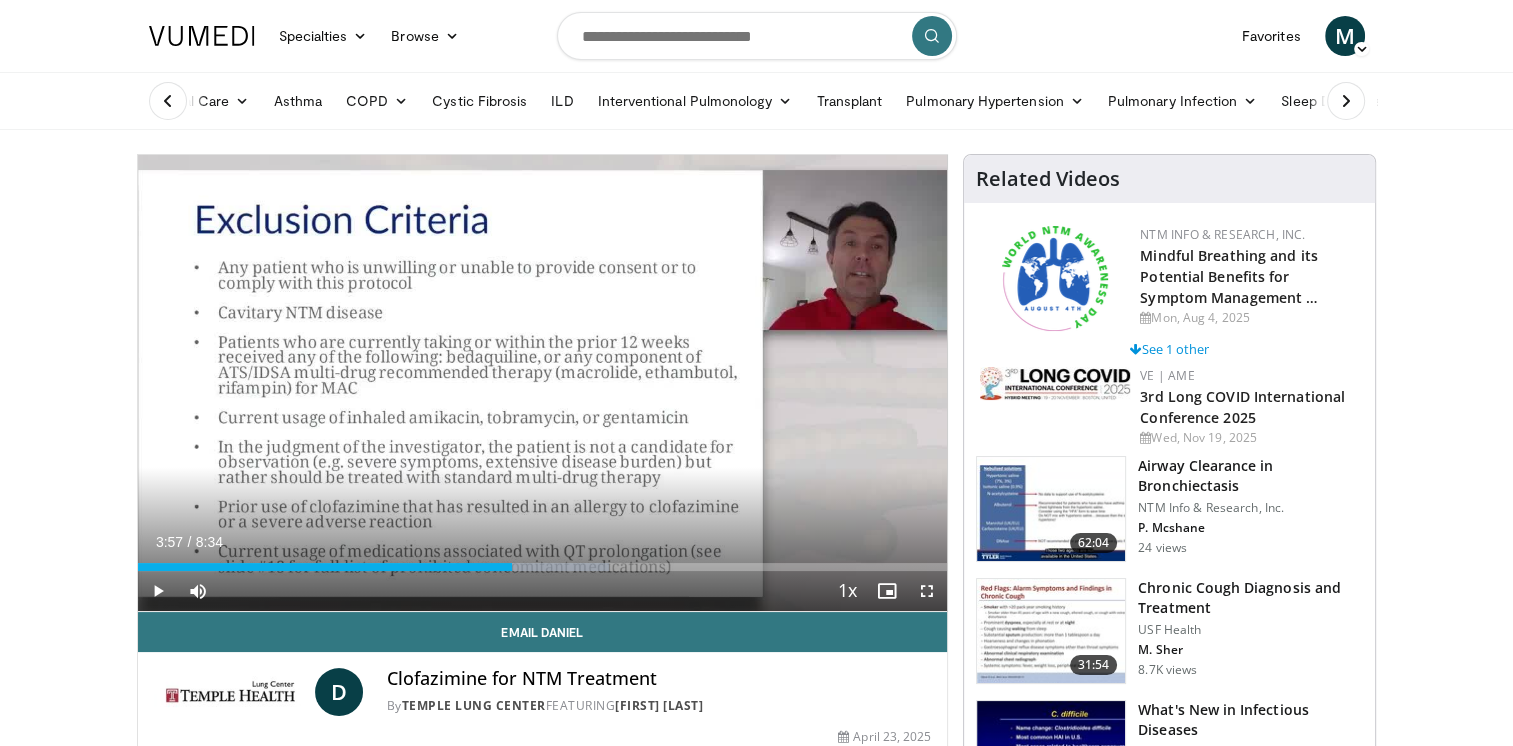 click on "Specialties
Adult & Family Medicine
Allergy, Asthma, Immunology
Anesthesiology
Cardiology
Dental
Dermatology
Endocrinology
Gastroenterology & Hepatology
General Surgery
Hematology & Oncology
Infectious Disease
Nephrology
Neurology
Neurosurgery
Obstetrics & Gynecology
Ophthalmology
Oral Maxillofacial
Orthopaedics
Otolaryngology
Pediatrics
Plastic Surgery
Podiatry
Psychiatry
Pulmonology
Radiation Oncology
Radiology
Rheumatology
Urology" at bounding box center (756, 1637) 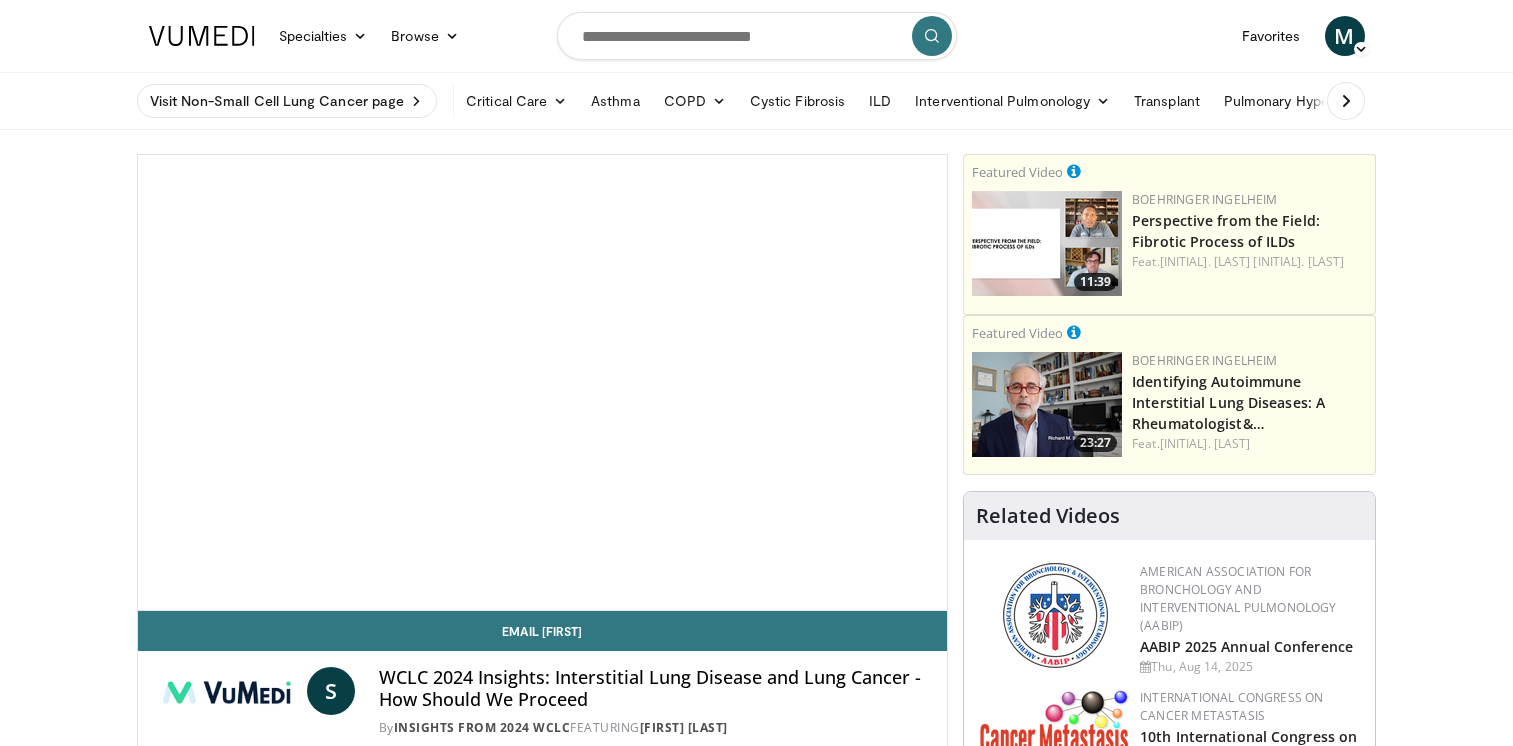 scroll, scrollTop: 0, scrollLeft: 0, axis: both 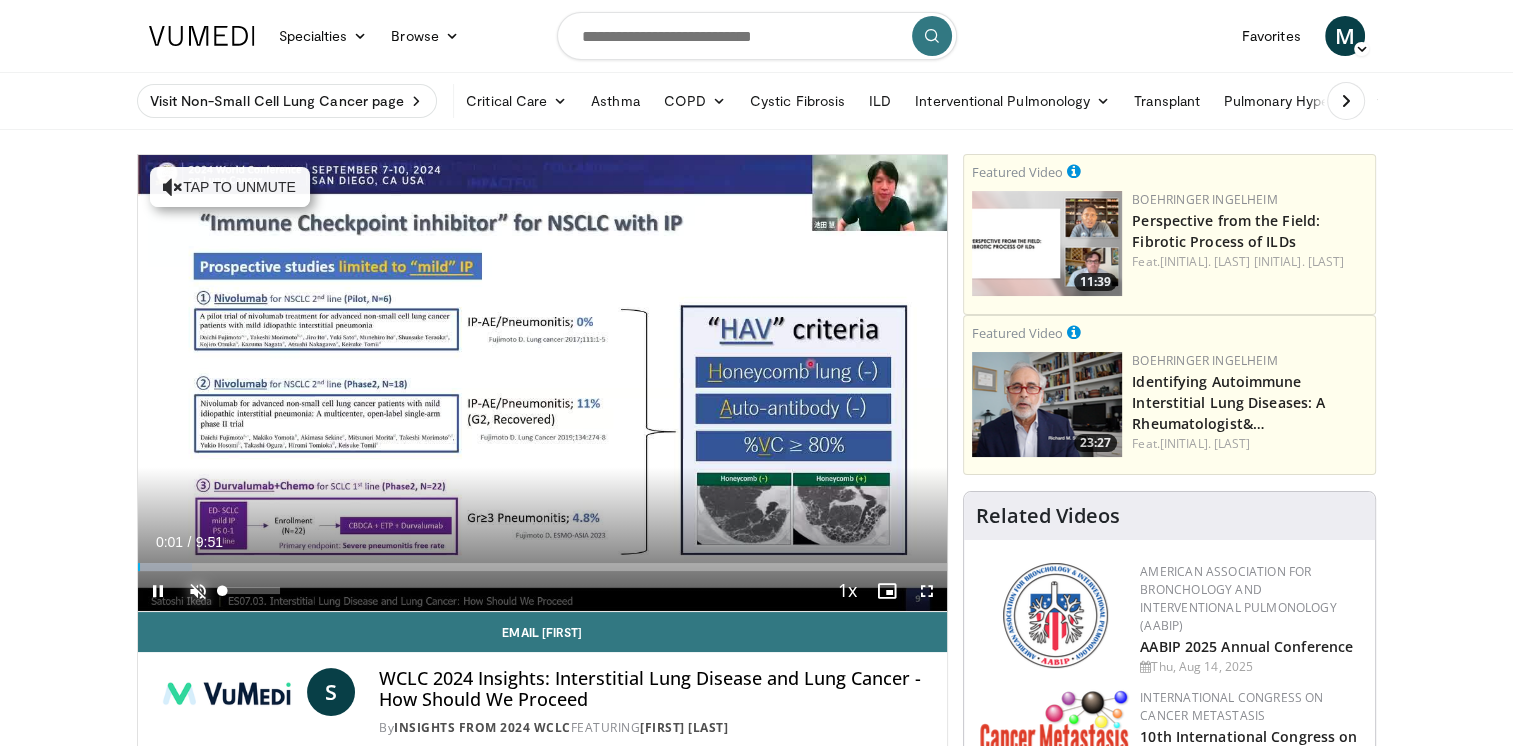 click at bounding box center [198, 591] 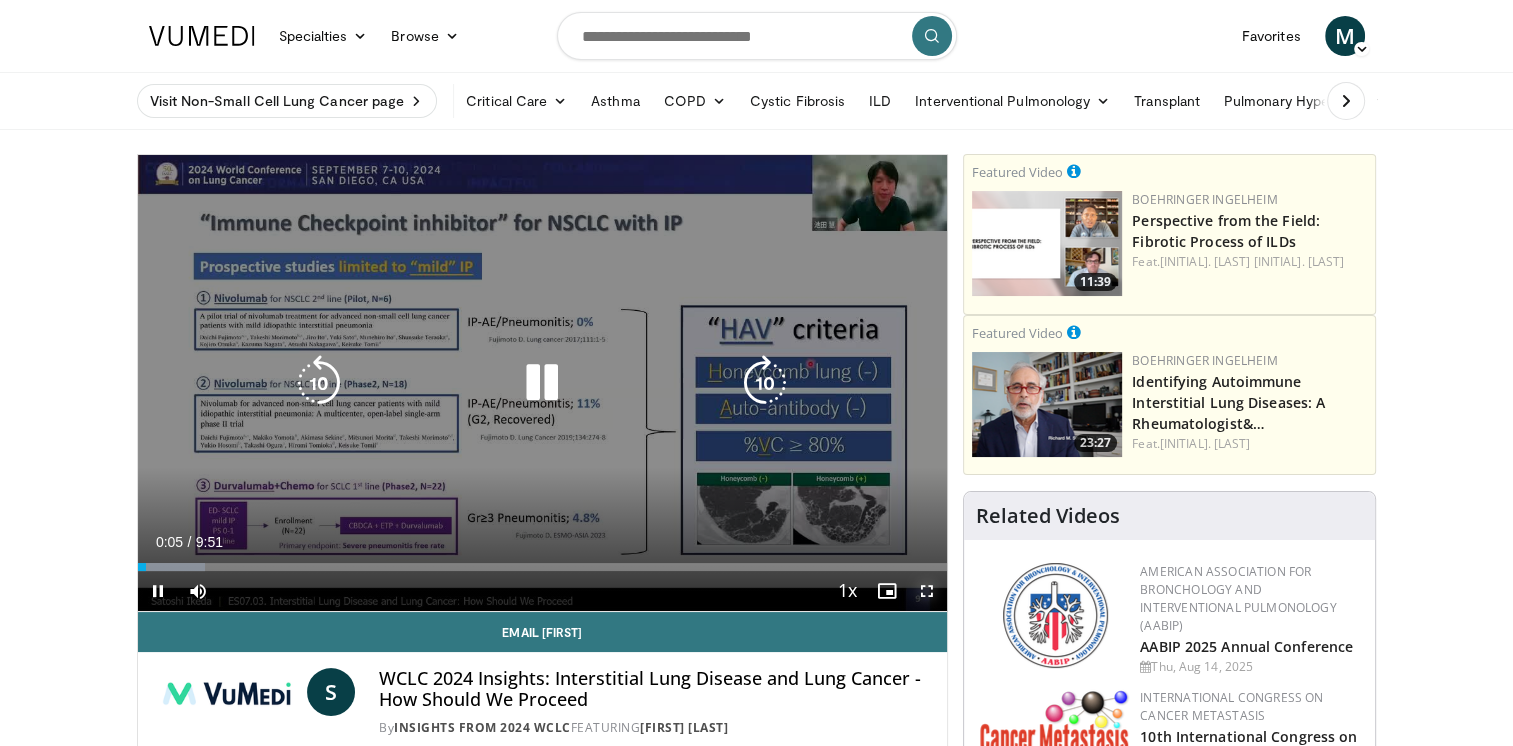 drag, startPoint x: 930, startPoint y: 592, endPoint x: 934, endPoint y: 666, distance: 74.10803 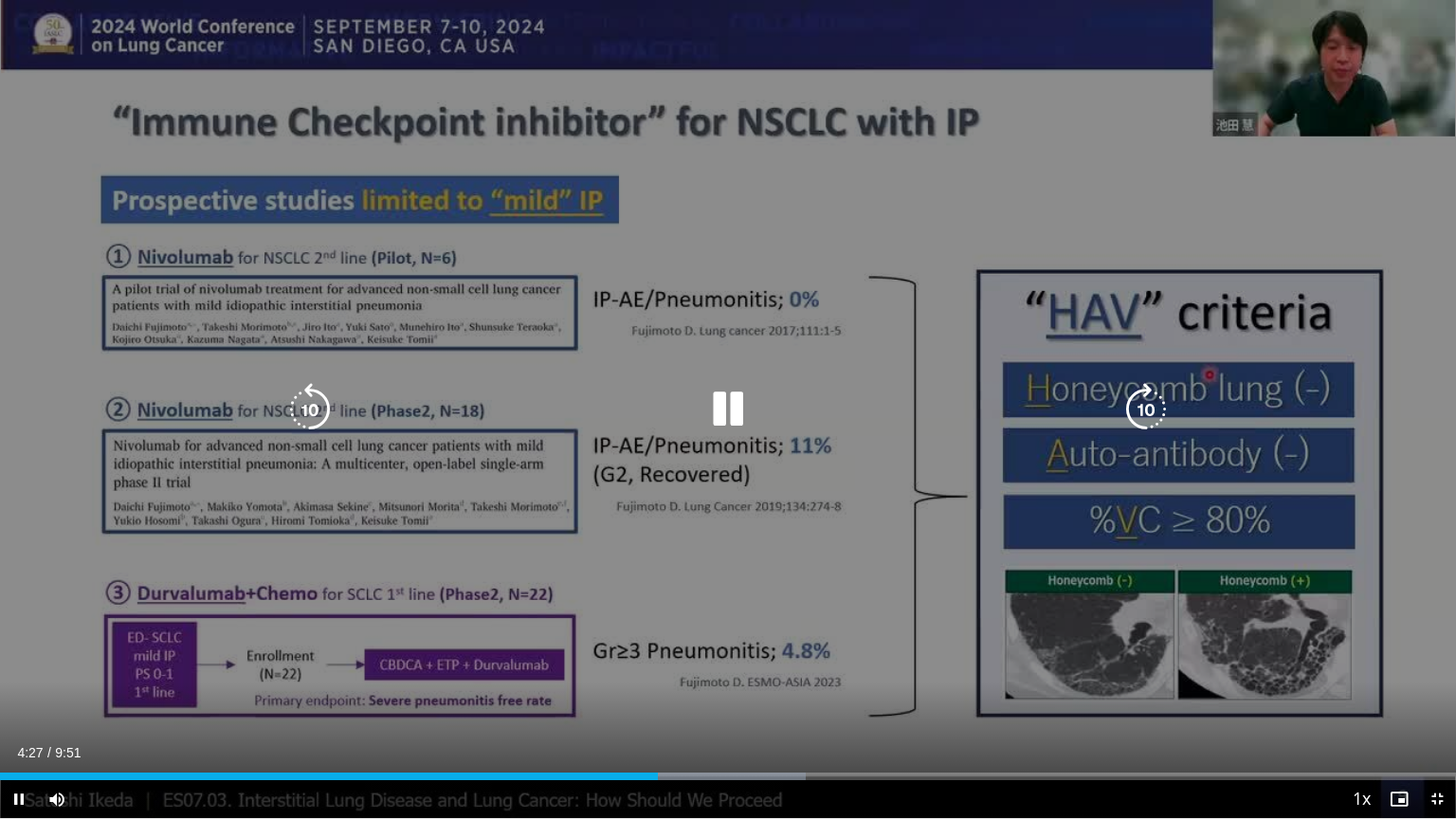 click at bounding box center (728, 410) 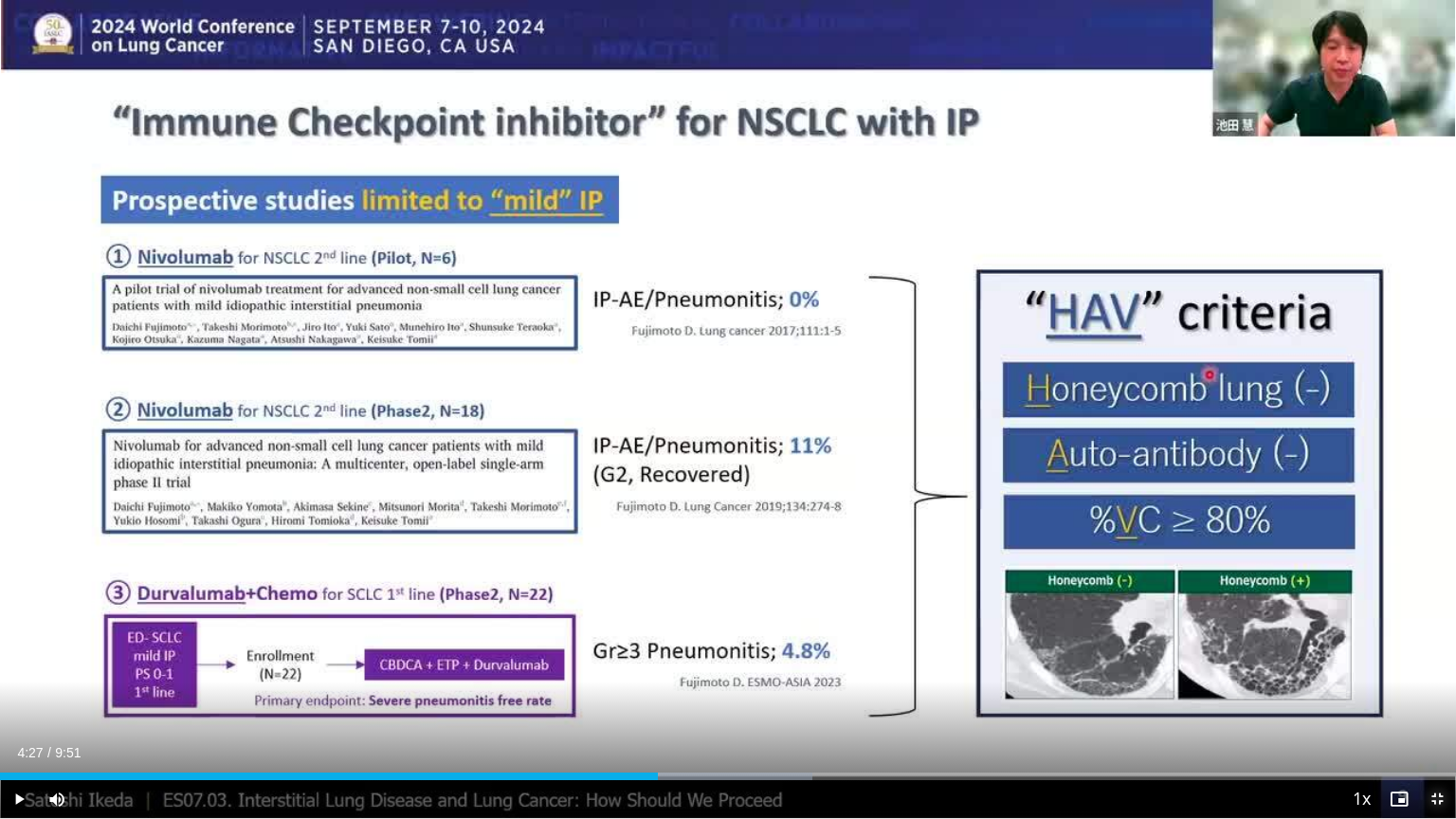 click at bounding box center [1437, 799] 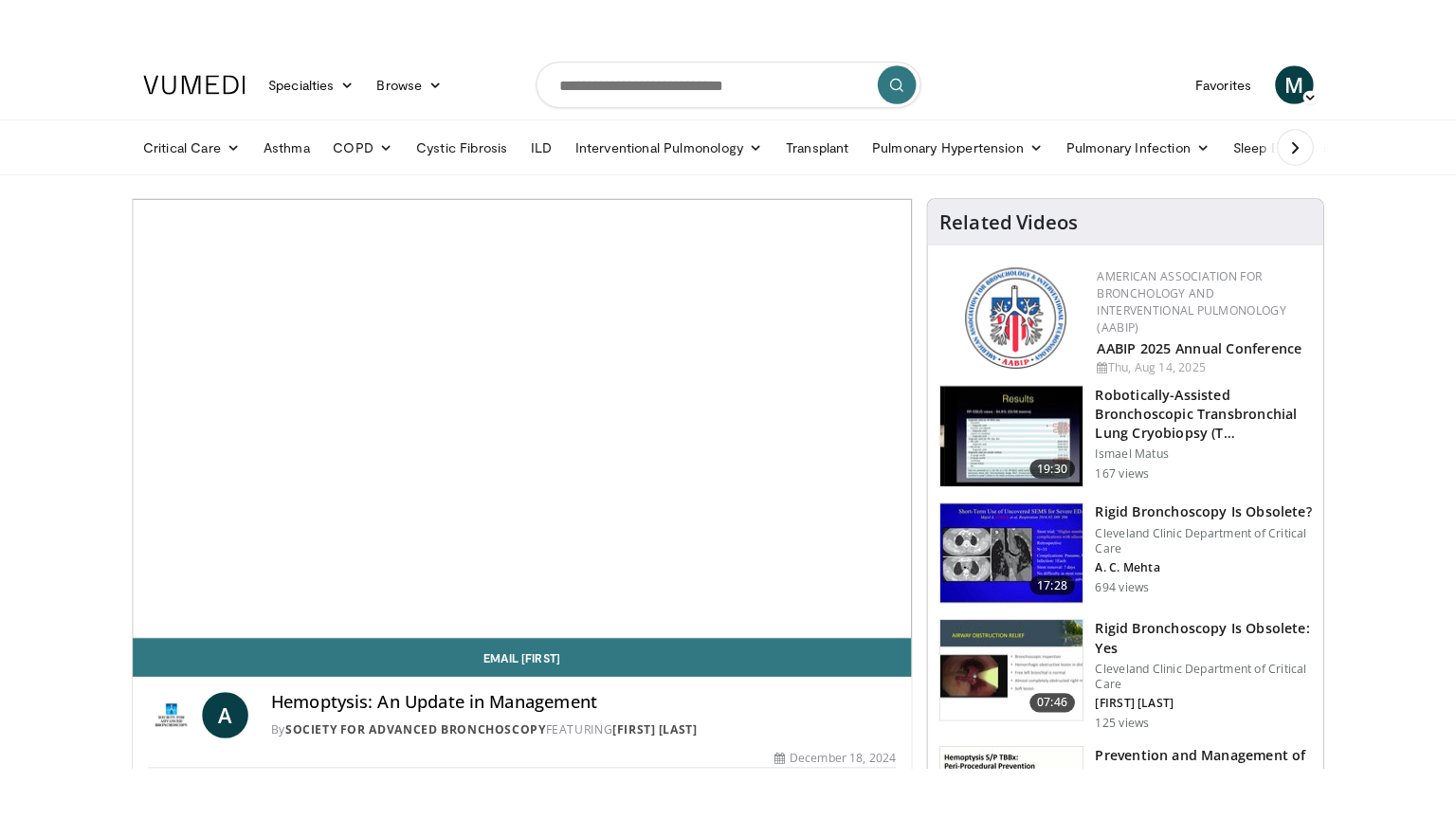 scroll, scrollTop: 0, scrollLeft: 0, axis: both 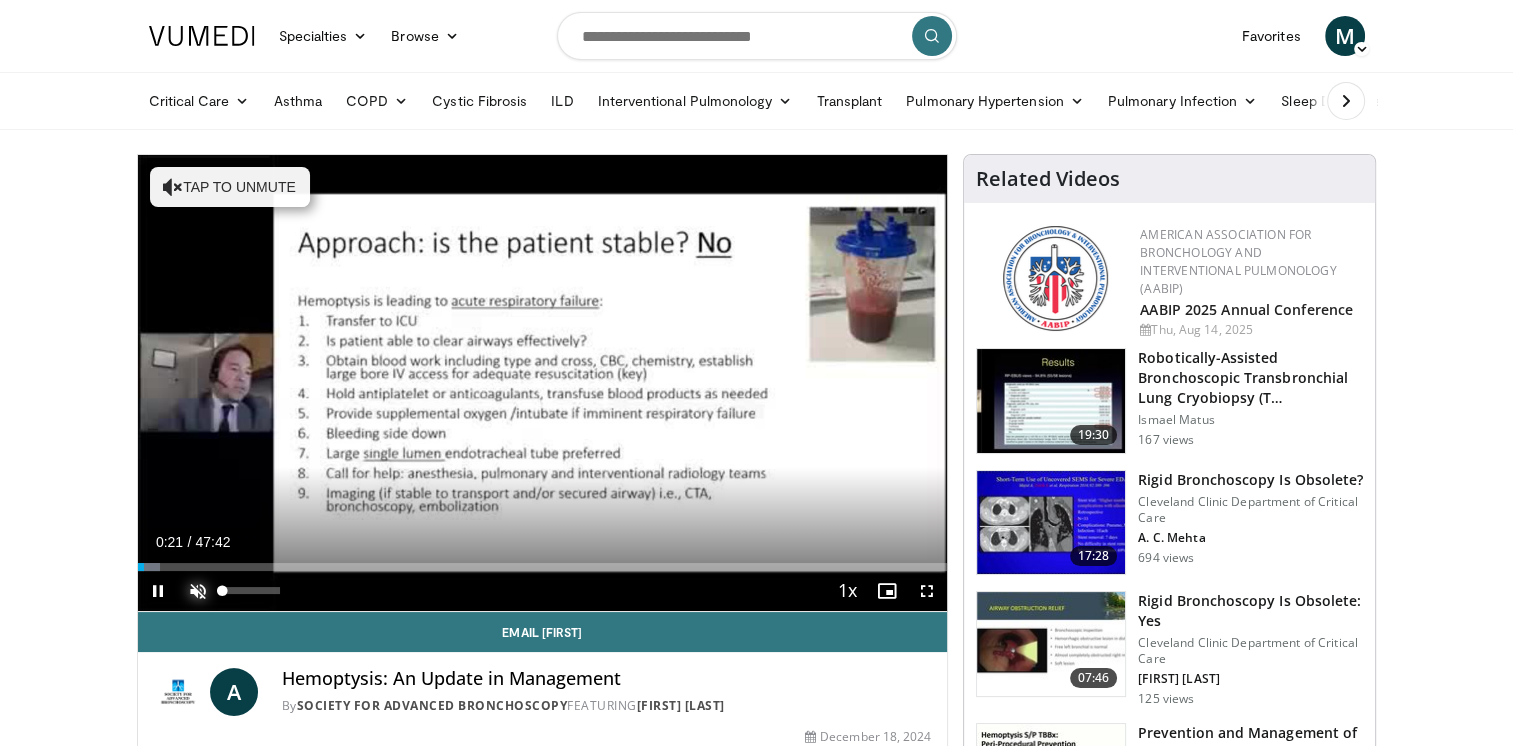 click at bounding box center (198, 591) 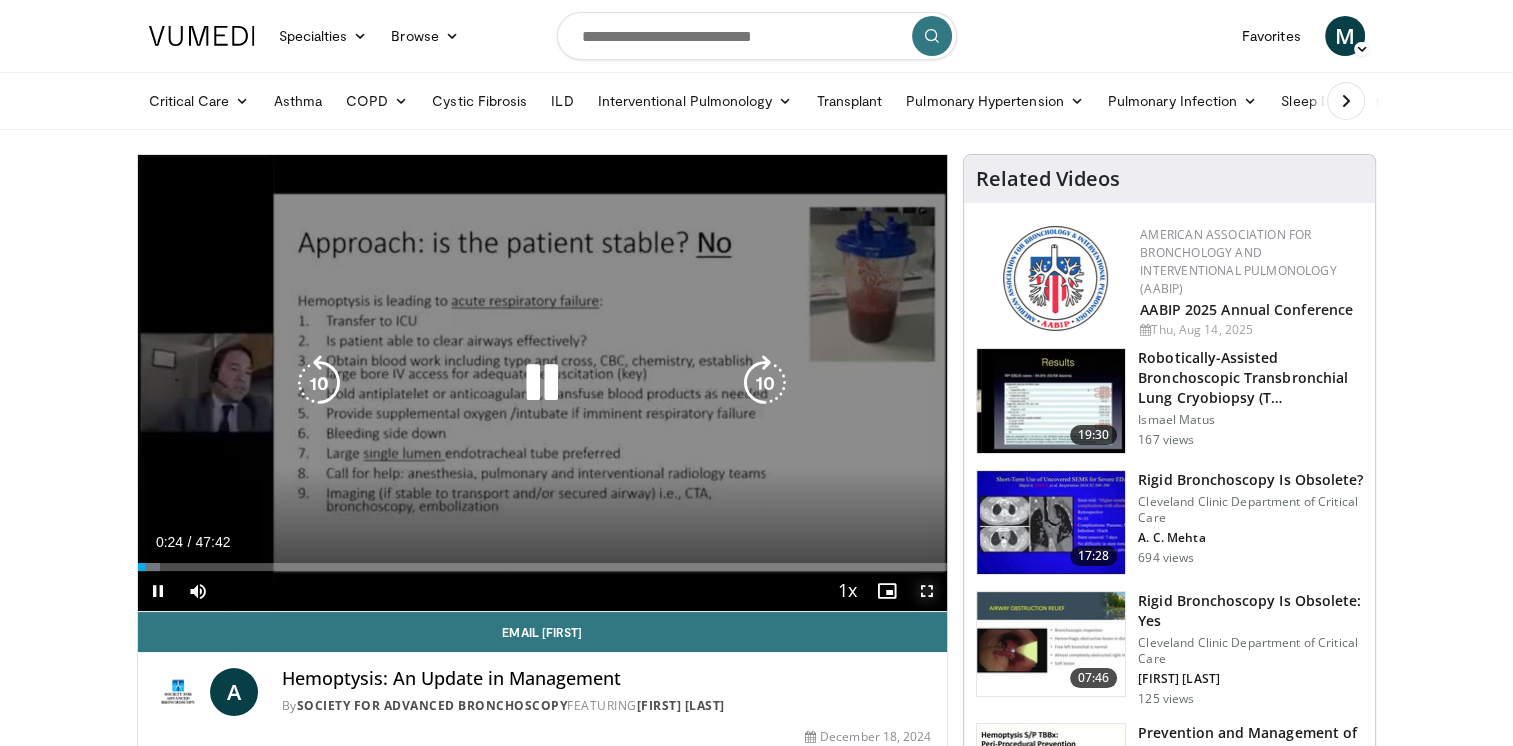 drag, startPoint x: 924, startPoint y: 592, endPoint x: 928, endPoint y: 666, distance: 74.10803 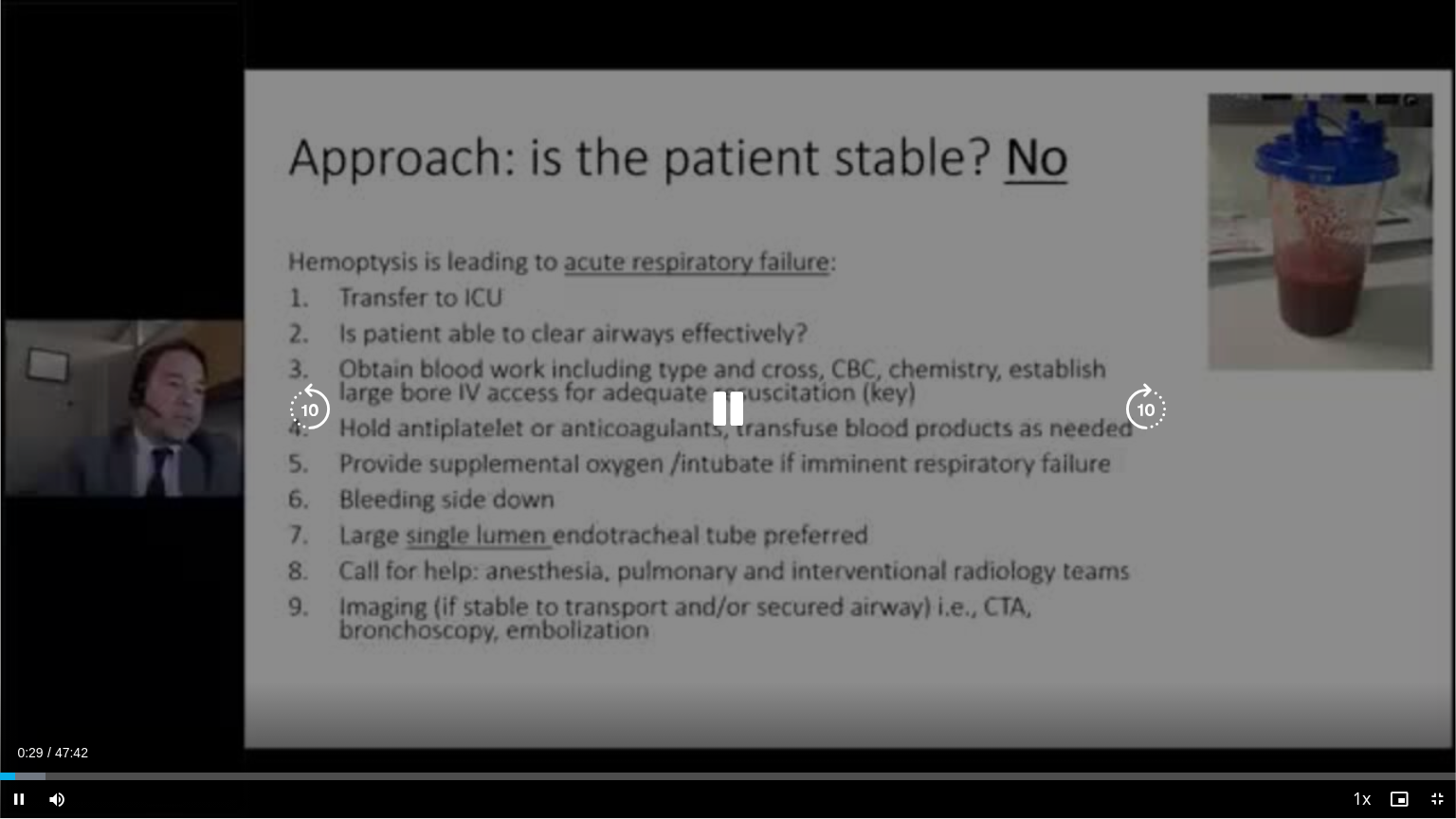 click at bounding box center (728, 410) 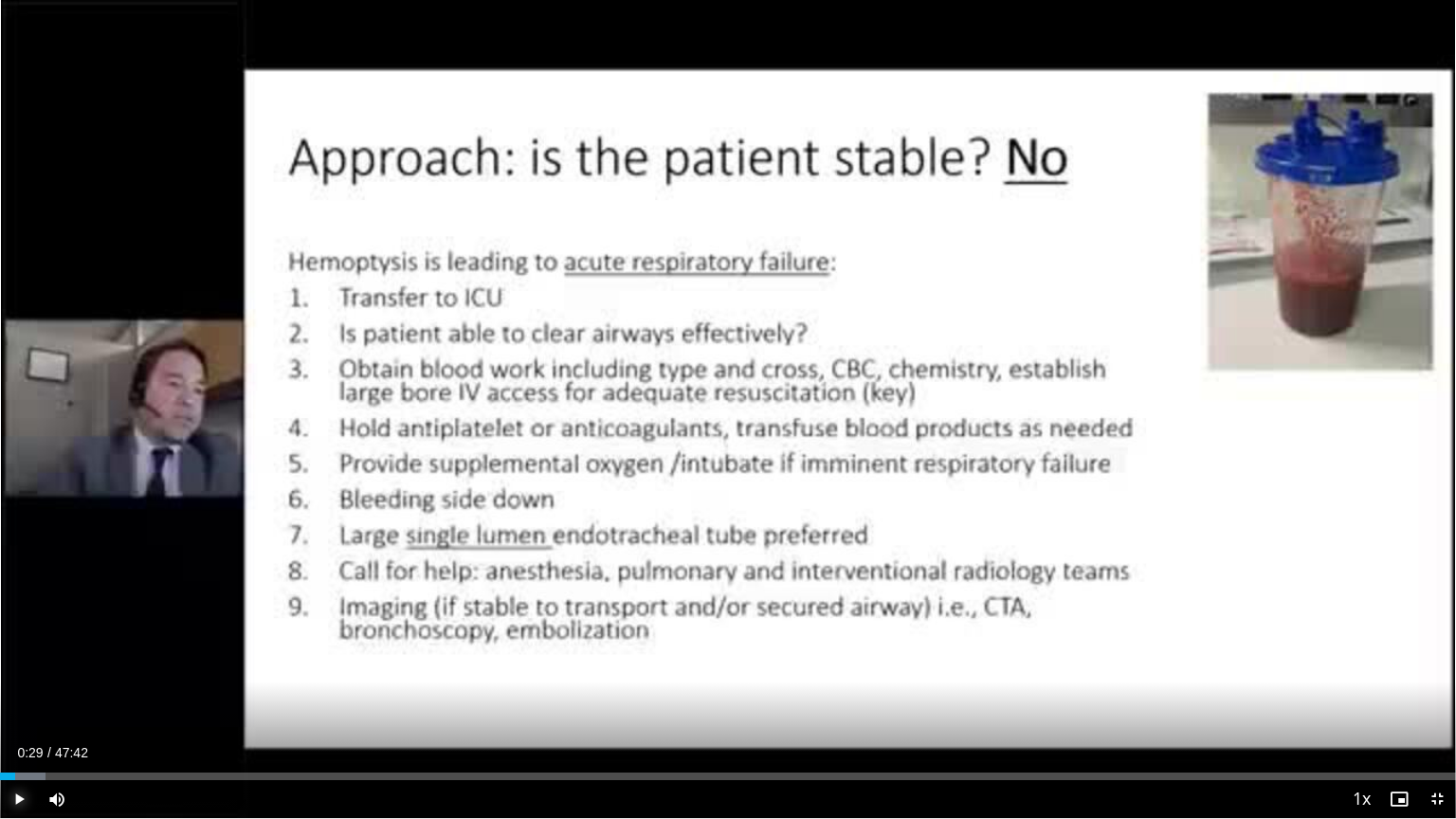 click at bounding box center [19, 799] 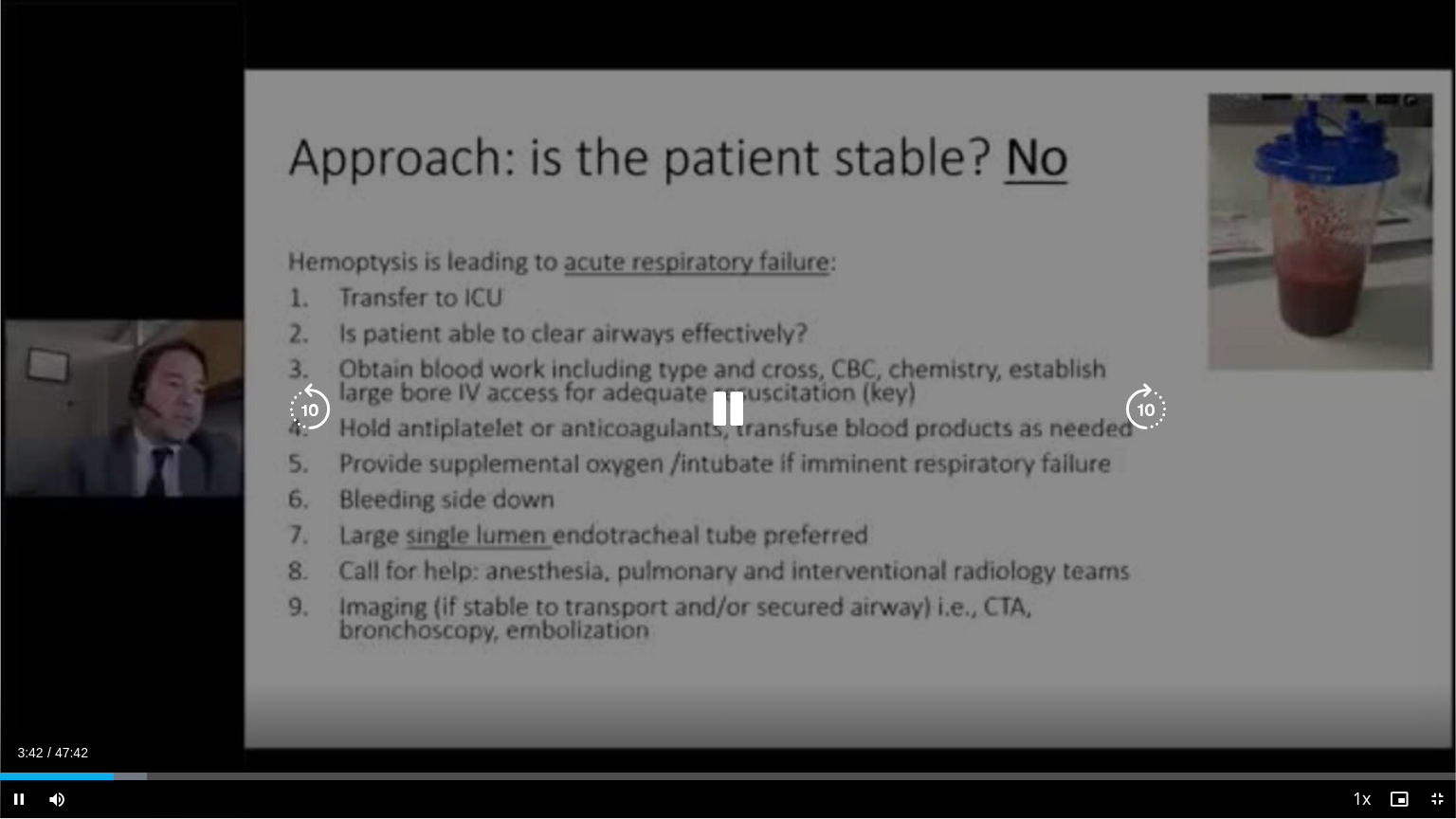 click at bounding box center (728, 410) 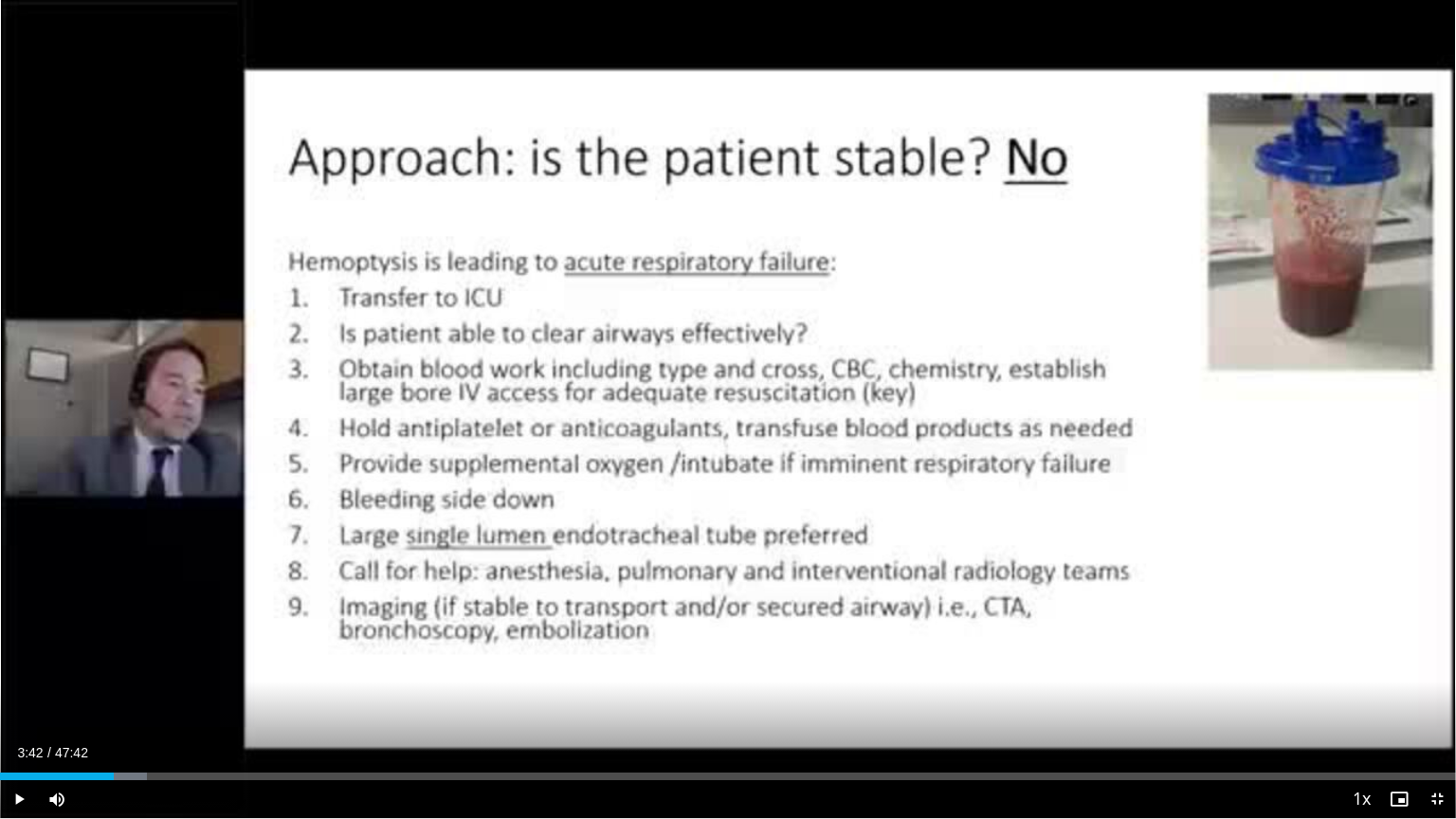 click on "10 seconds
Tap to unmute" at bounding box center (728, 409) 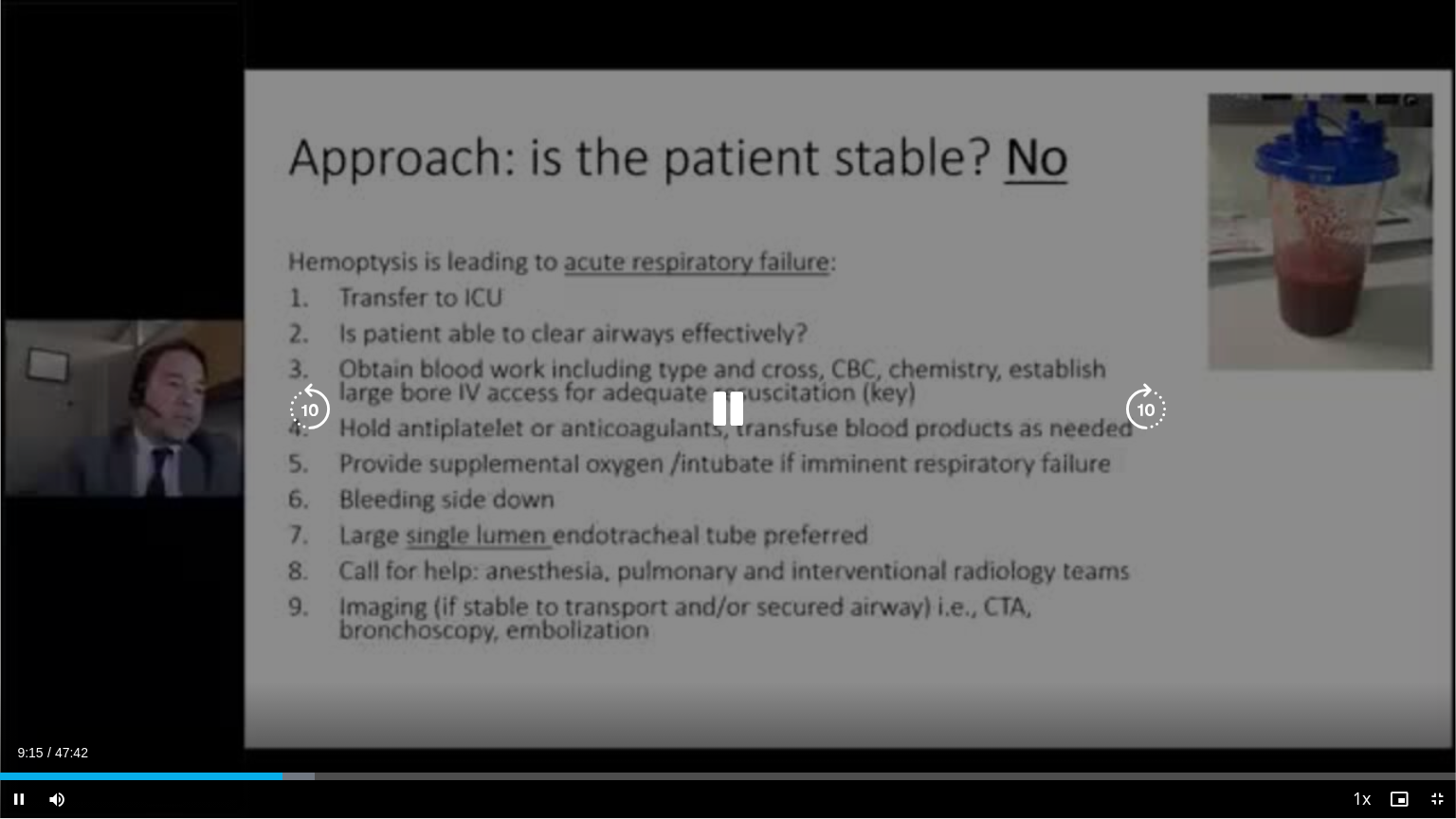 click at bounding box center (728, 410) 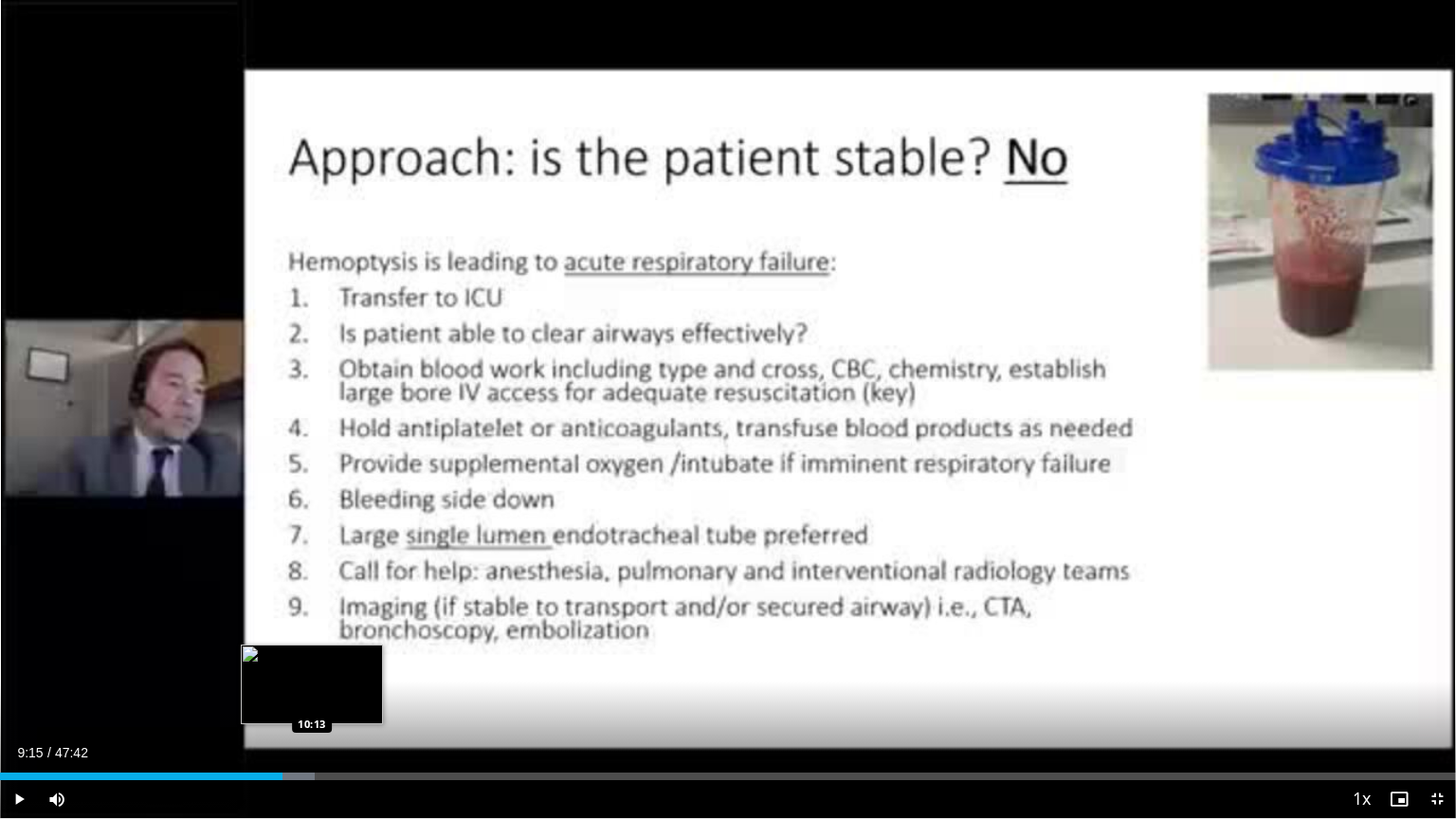 click at bounding box center [290, 776] 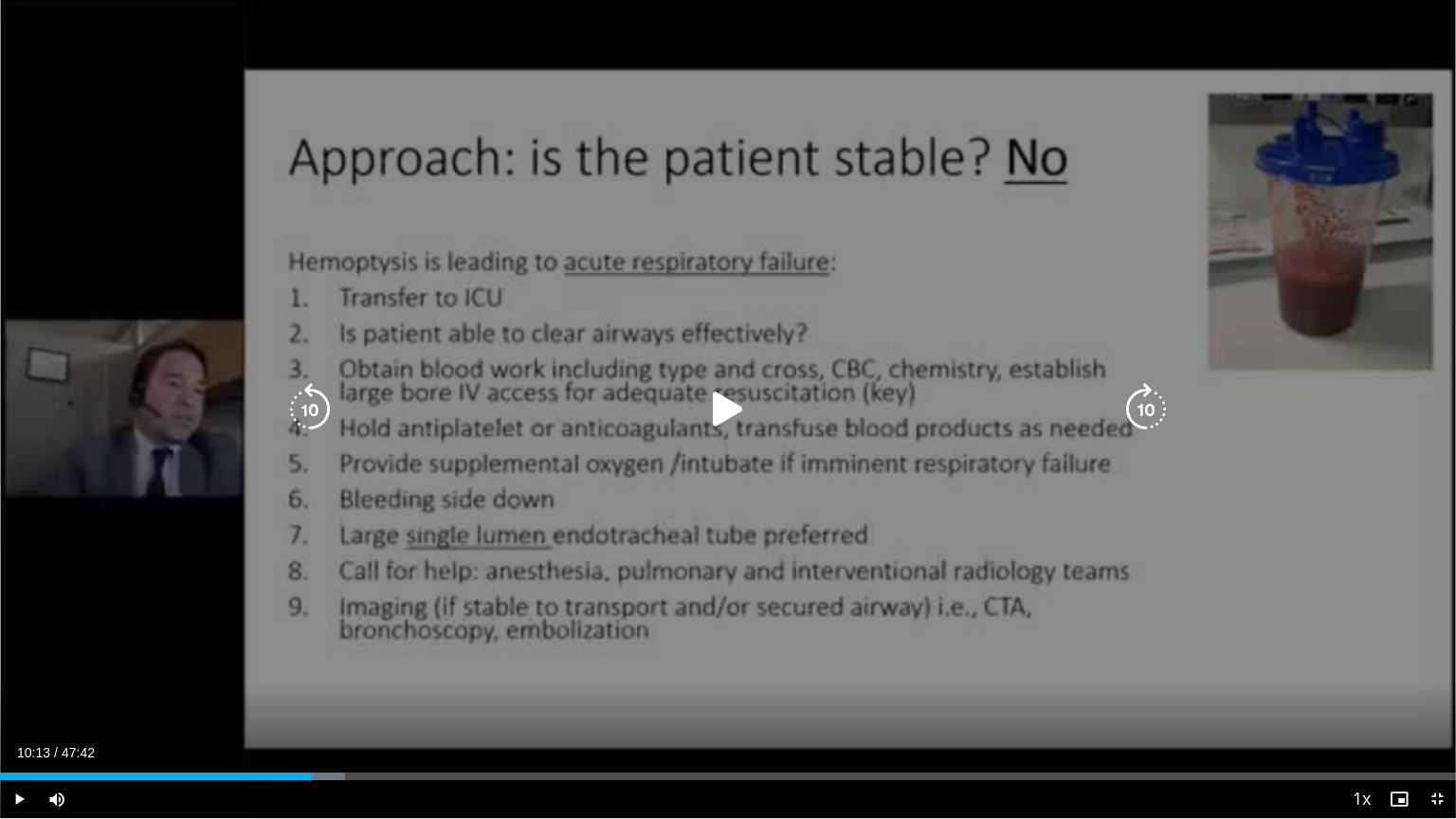 click at bounding box center (728, 410) 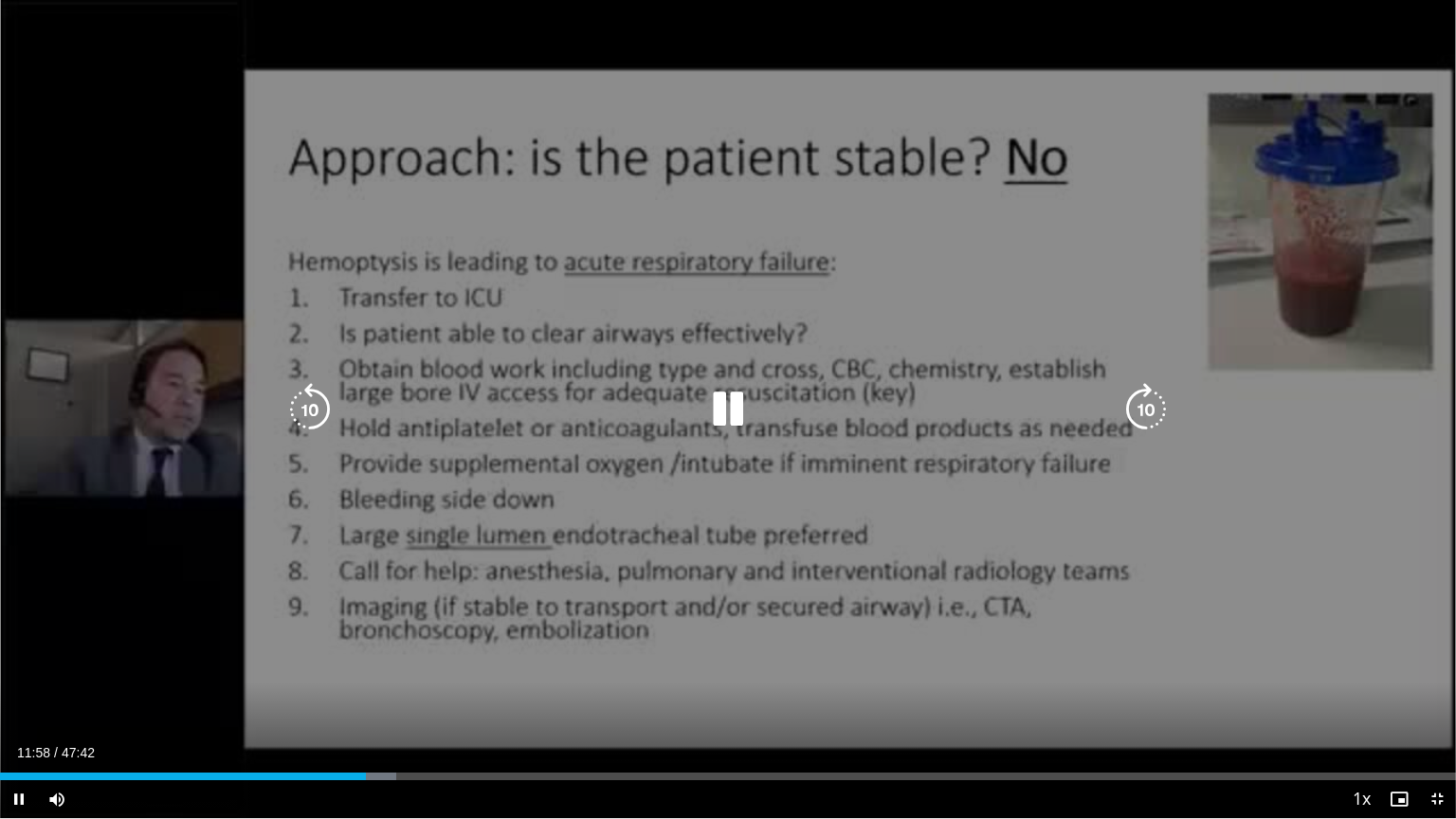 click at bounding box center [728, 410] 